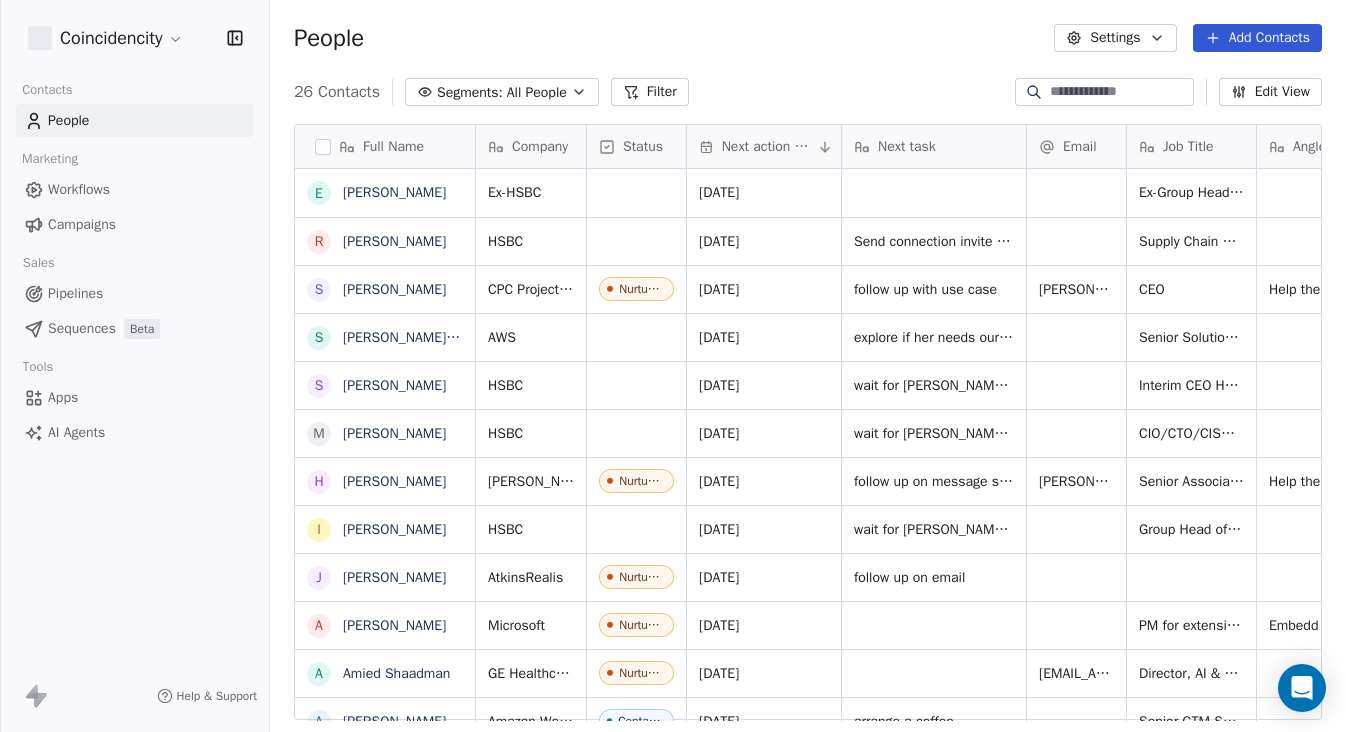 scroll, scrollTop: 0, scrollLeft: 0, axis: both 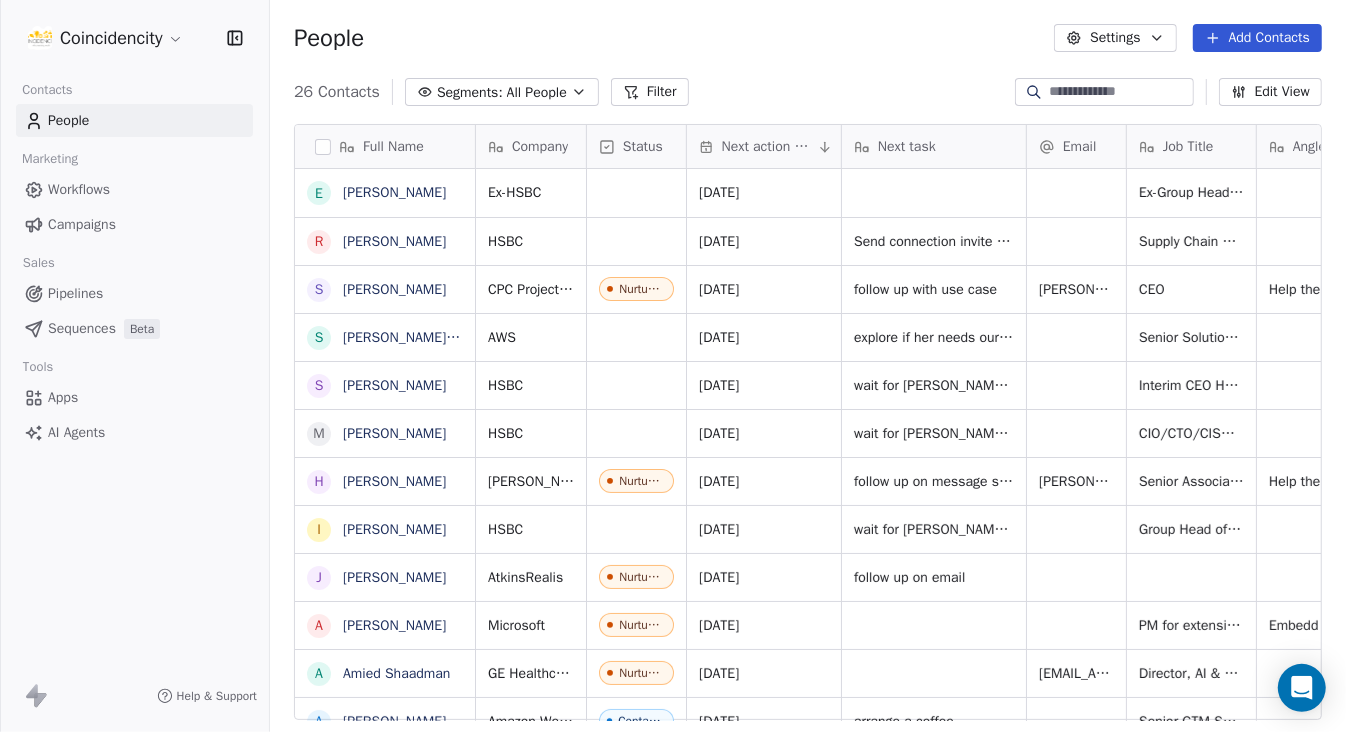 click on "Add Contacts" at bounding box center [1257, 38] 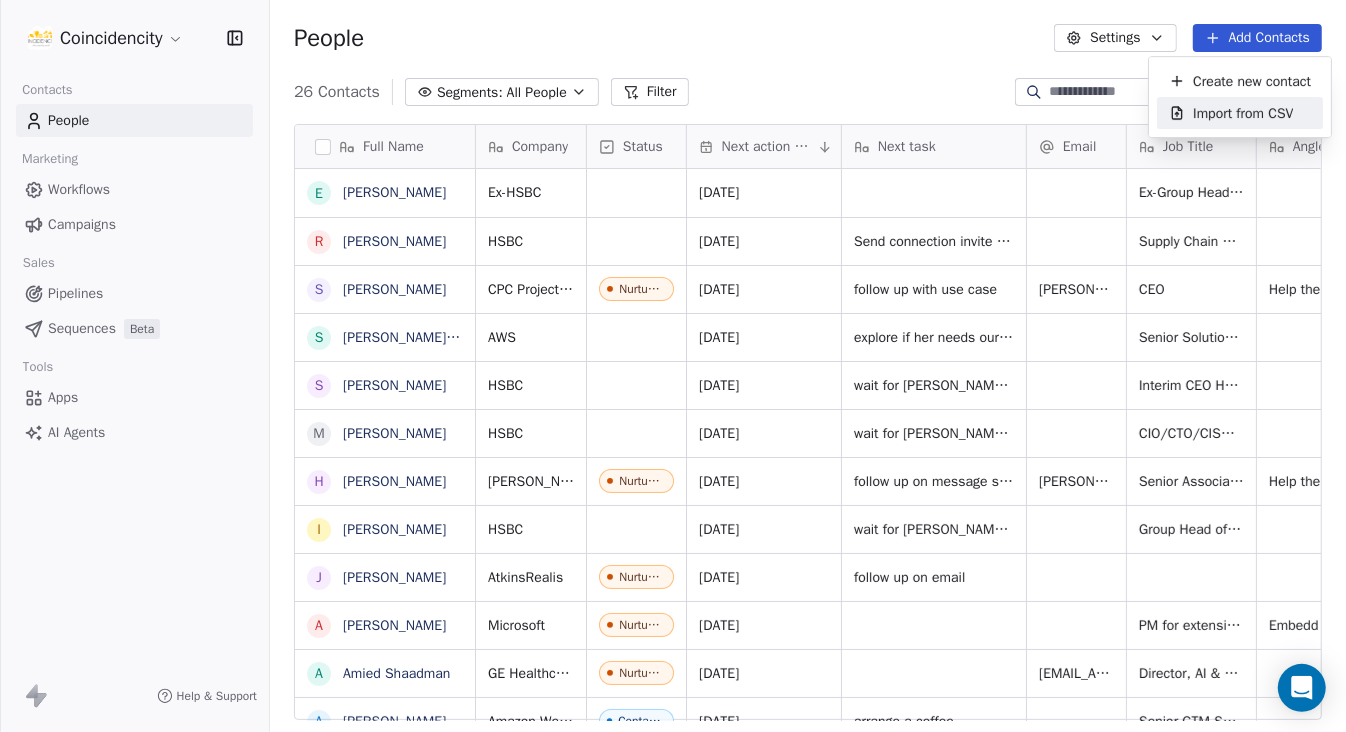 click on "Import from CSV" at bounding box center (1243, 113) 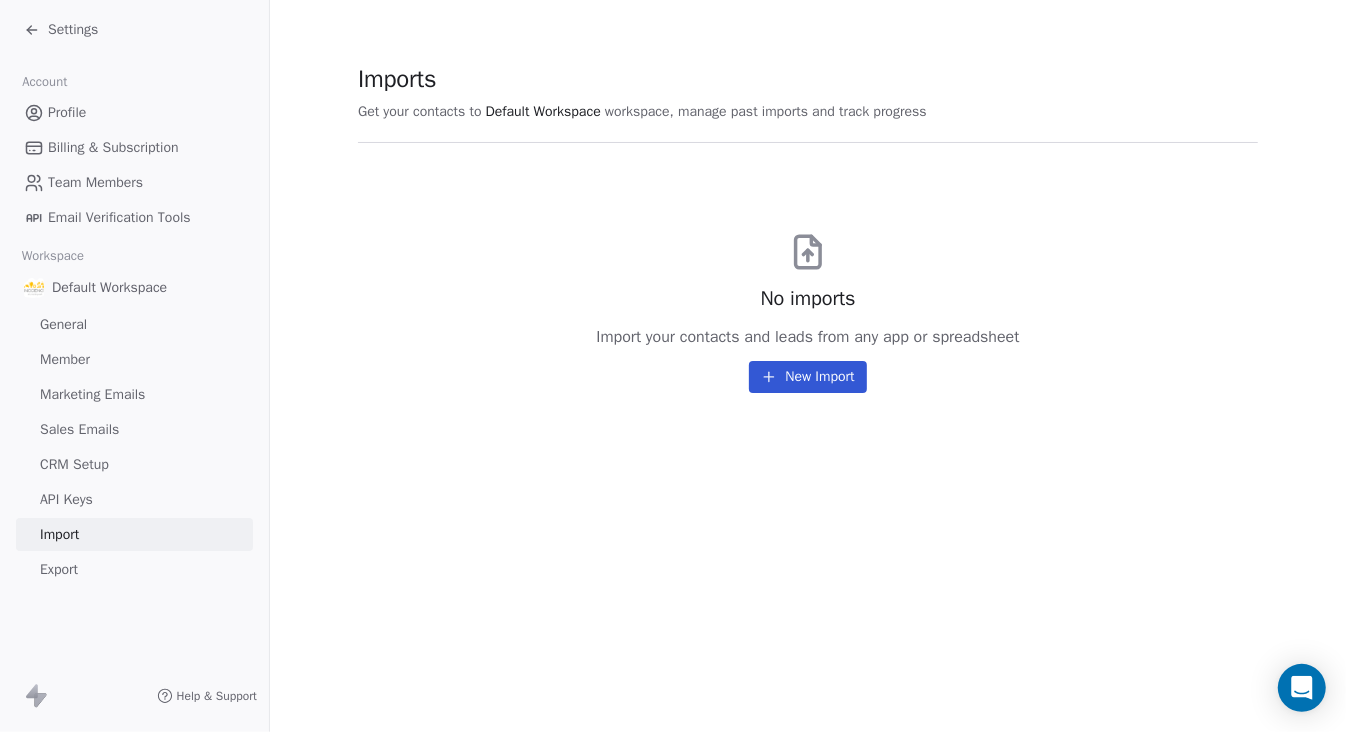 click 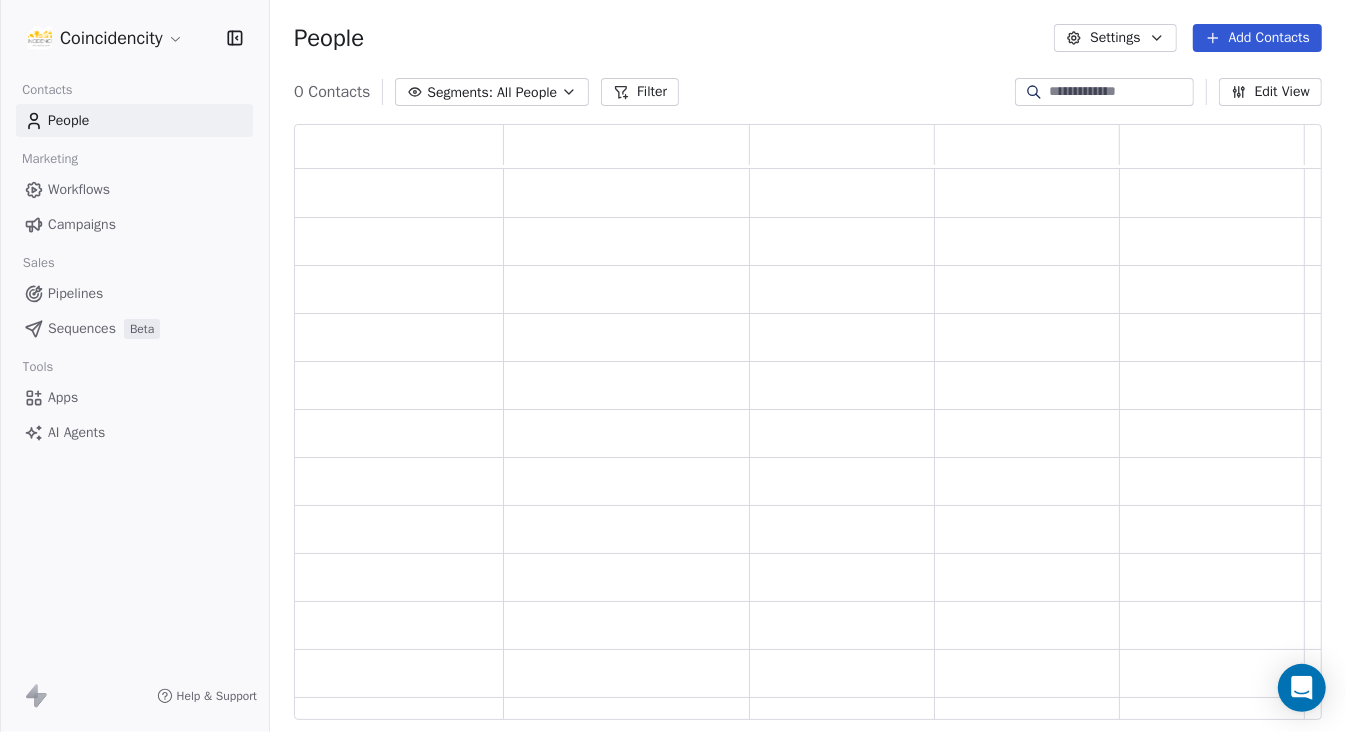 scroll, scrollTop: 15, scrollLeft: 15, axis: both 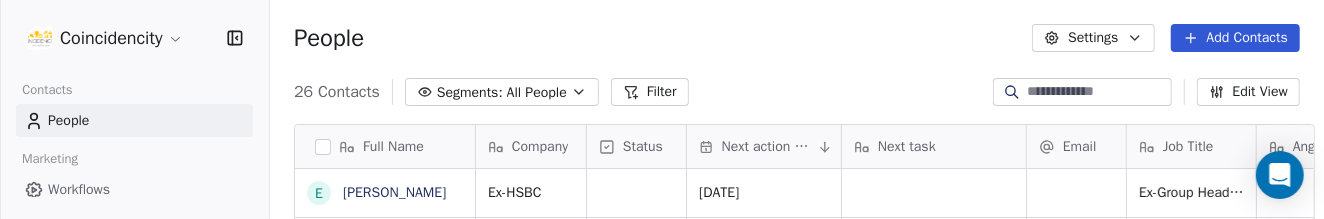 click on "Add Contacts" at bounding box center (1235, 38) 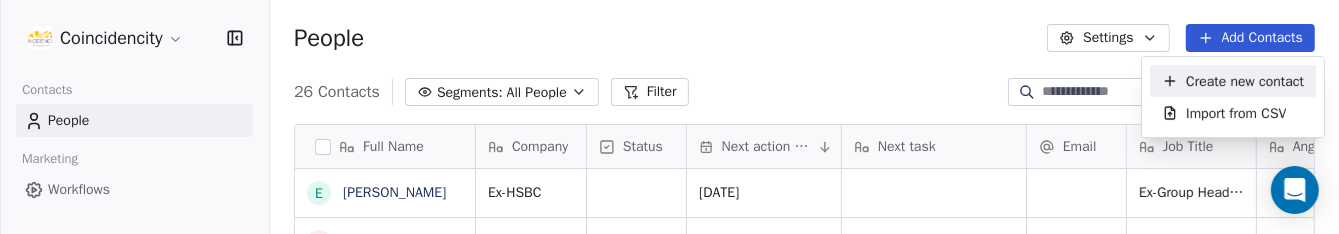 click on "Create new contact" at bounding box center (1245, 81) 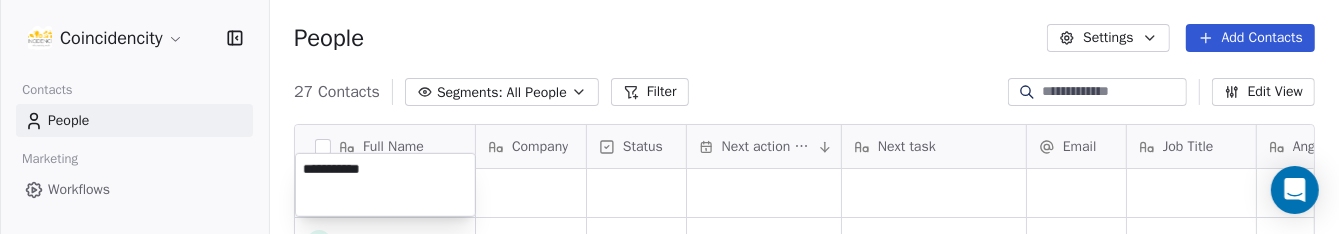 type on "**********" 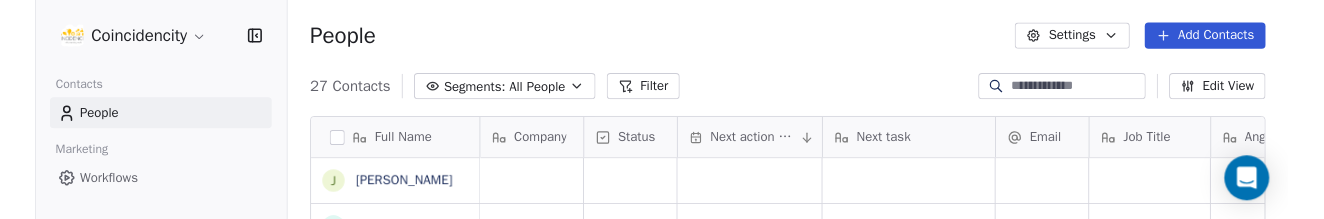 scroll, scrollTop: 48, scrollLeft: 0, axis: vertical 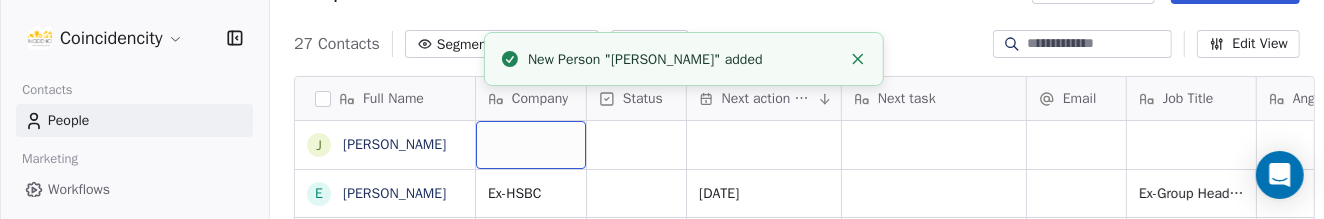 click at bounding box center (531, 145) 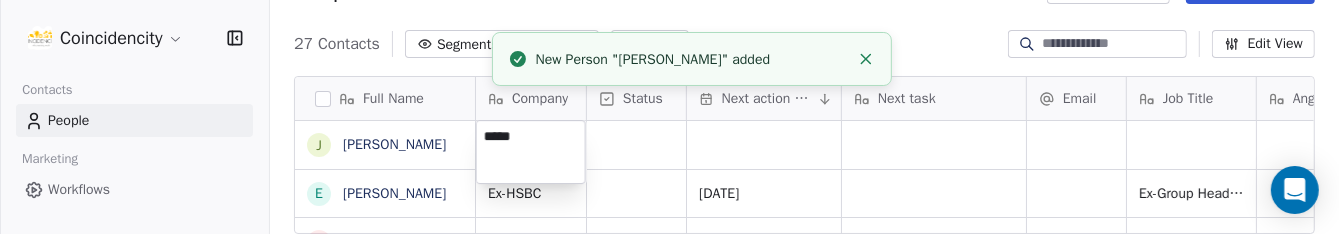 type on "******" 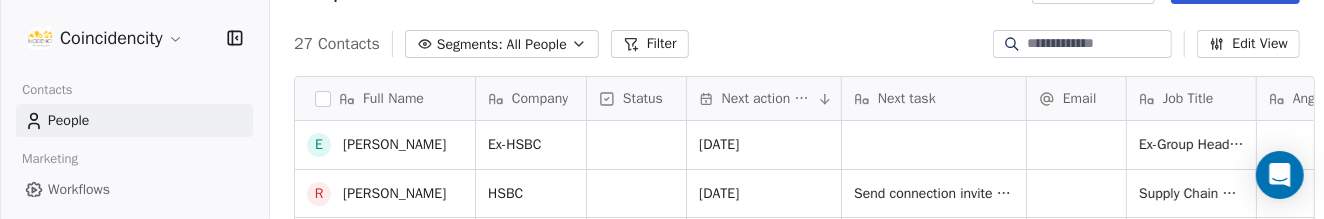scroll, scrollTop: 199, scrollLeft: 0, axis: vertical 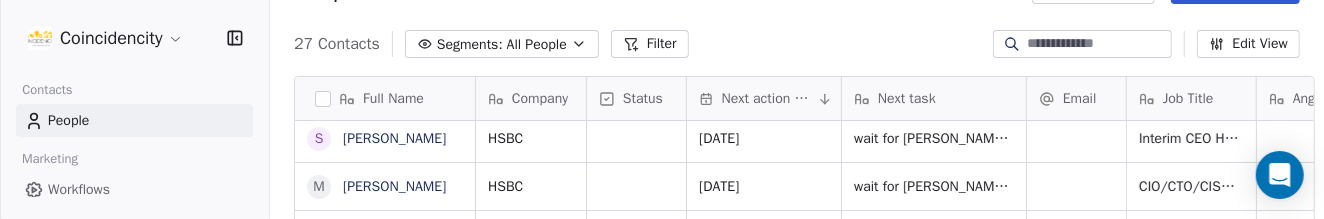 click at bounding box center [1098, 44] 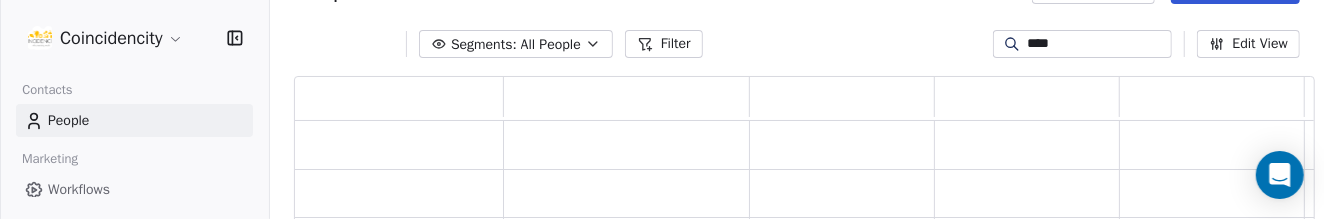 scroll, scrollTop: 0, scrollLeft: 0, axis: both 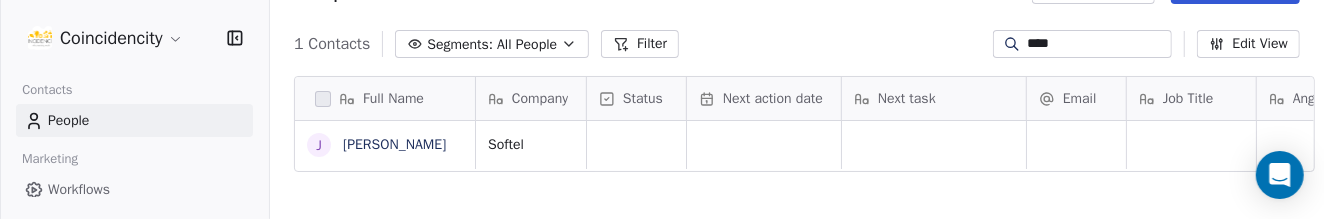 type on "****" 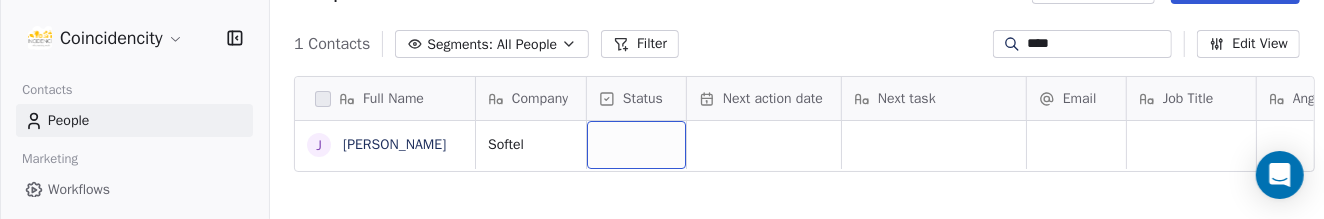 drag, startPoint x: 593, startPoint y: 145, endPoint x: 615, endPoint y: 145, distance: 22 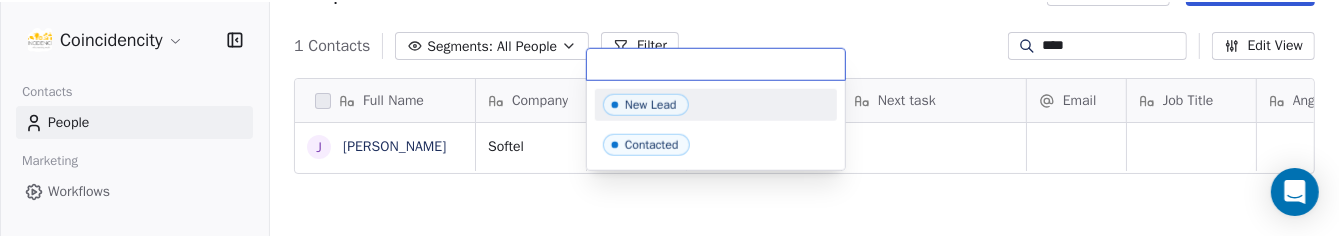 scroll, scrollTop: 17, scrollLeft: 0, axis: vertical 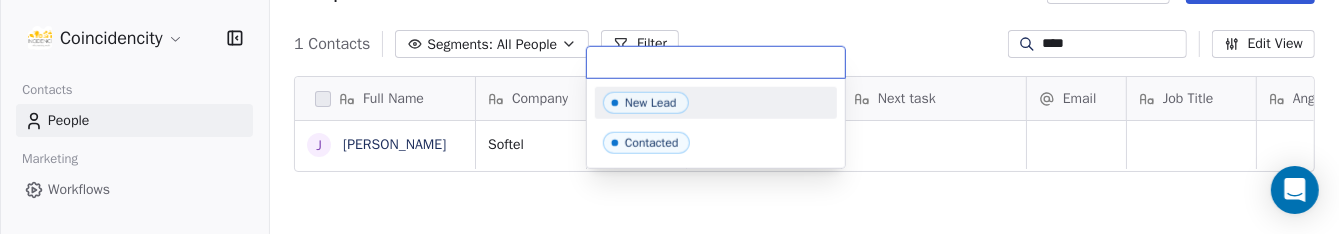 click on "New Lead" at bounding box center [651, 102] 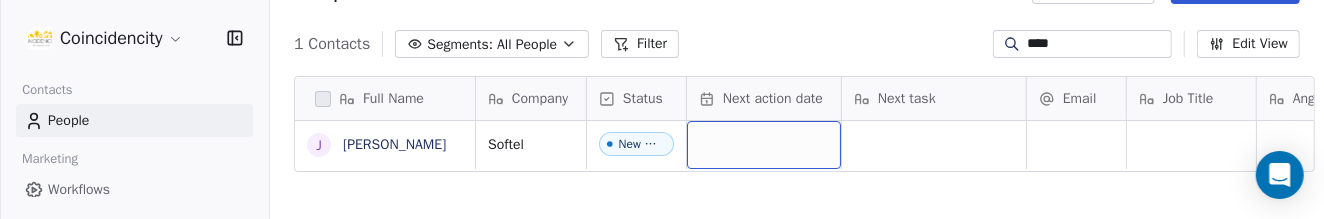 click at bounding box center (764, 145) 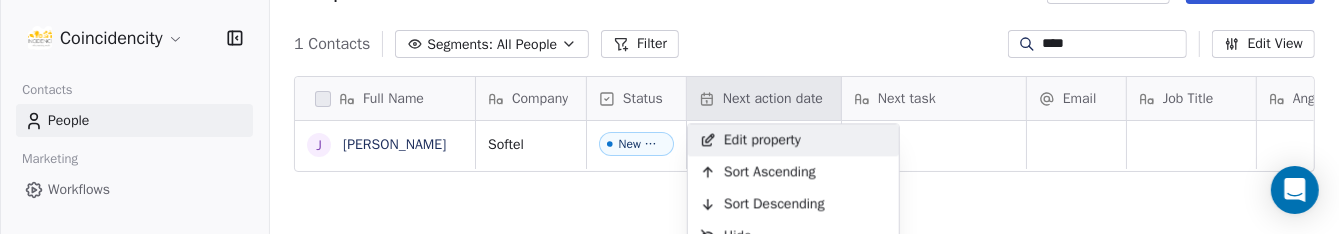 click on "Coincidencity Contacts People Marketing Workflows Campaigns Sales Pipelines Sequences Beta Tools Apps AI Agents Help & Support People Settings  Add Contacts 1 Contacts Segments: All People Filter  **** Edit View Tag Add to Sequence Export Full Name J [PERSON_NAME] Company Status Next action date Next task Email Job Title Angle LinkedIn Contact Source Phone Number Softel New Lead
To pick up a draggable item, press the space bar.
While dragging, use the arrow keys to move the item.
Press space again to drop the item in its new position, or press escape to cancel.
Edit property Sort Ascending Sort Descending Hide" at bounding box center [669, 117] 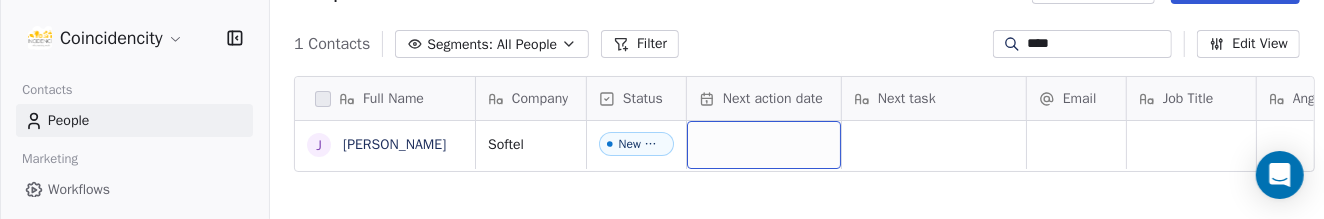 click at bounding box center [764, 145] 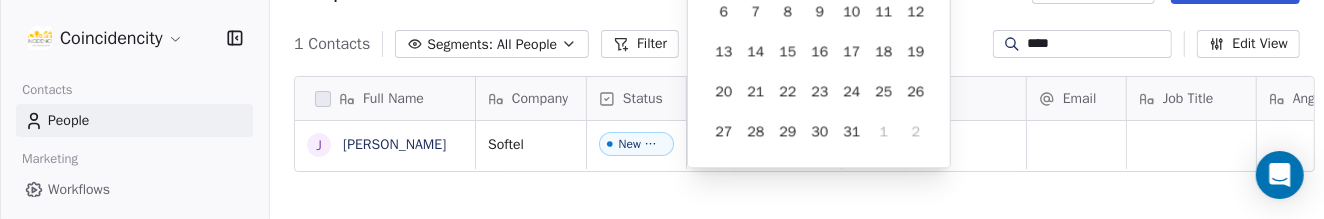 click on "28" at bounding box center [756, 131] 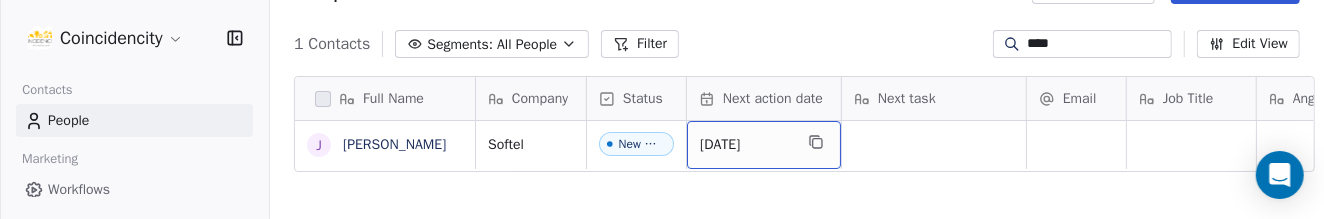 click on "[DATE]" at bounding box center [746, 145] 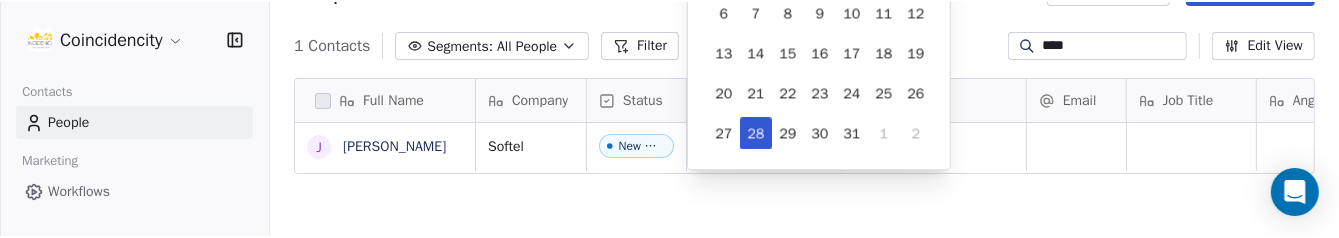 scroll, scrollTop: 16, scrollLeft: 15, axis: both 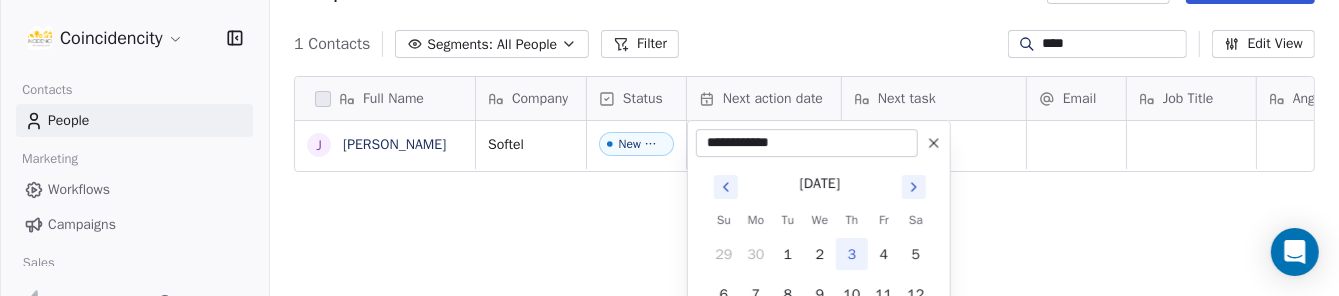 click on "3" at bounding box center (852, 254) 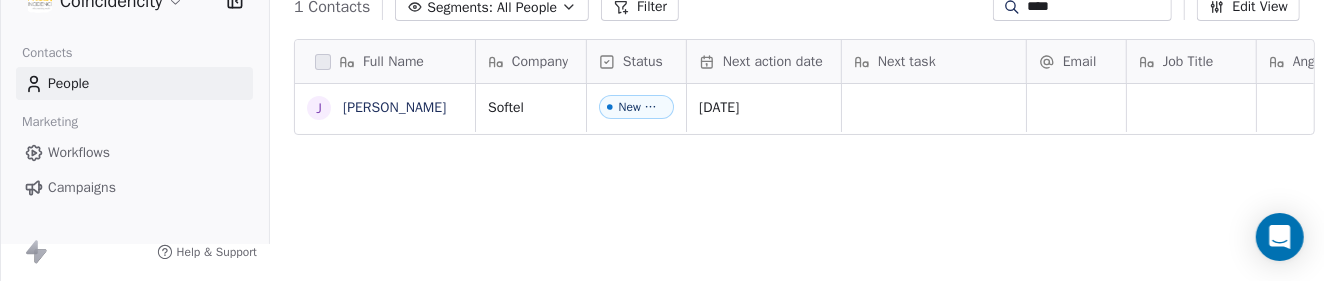 scroll, scrollTop: 57, scrollLeft: 0, axis: vertical 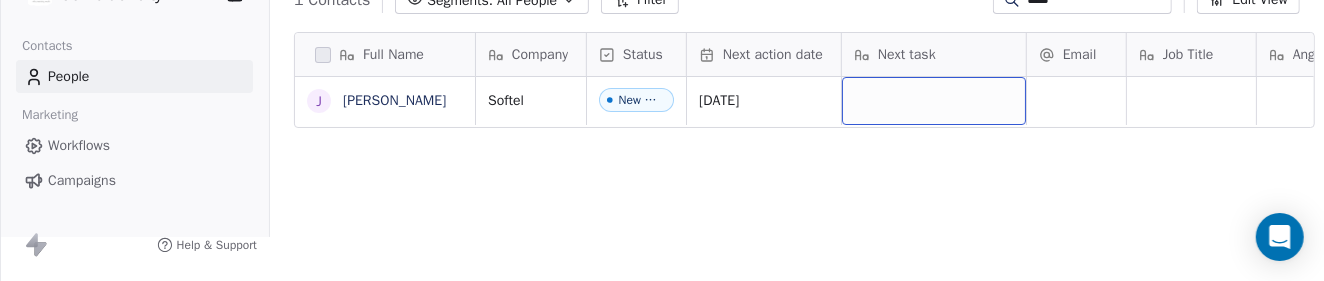 click at bounding box center (934, 101) 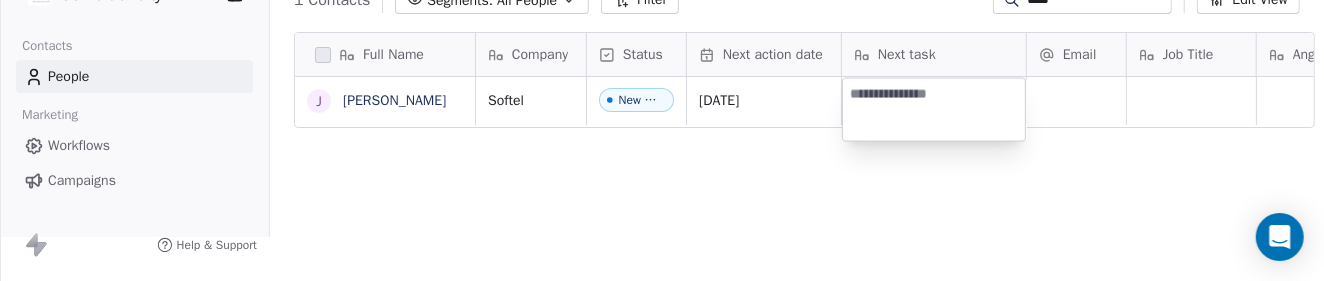 scroll, scrollTop: 42, scrollLeft: 0, axis: vertical 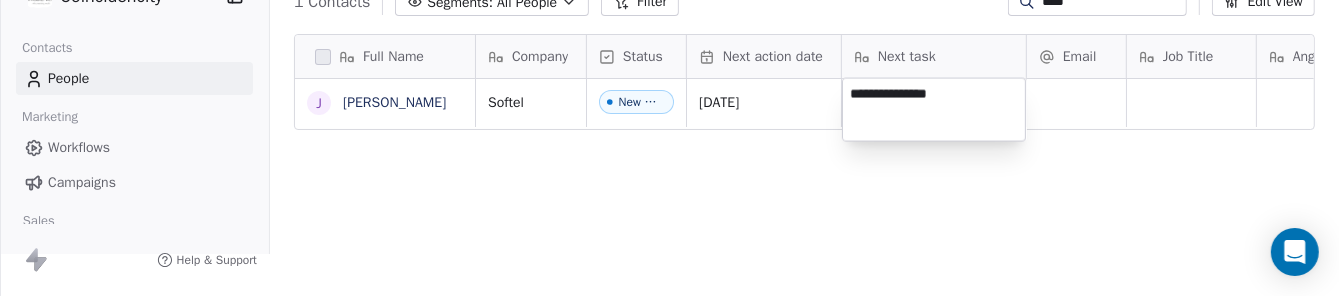type on "**********" 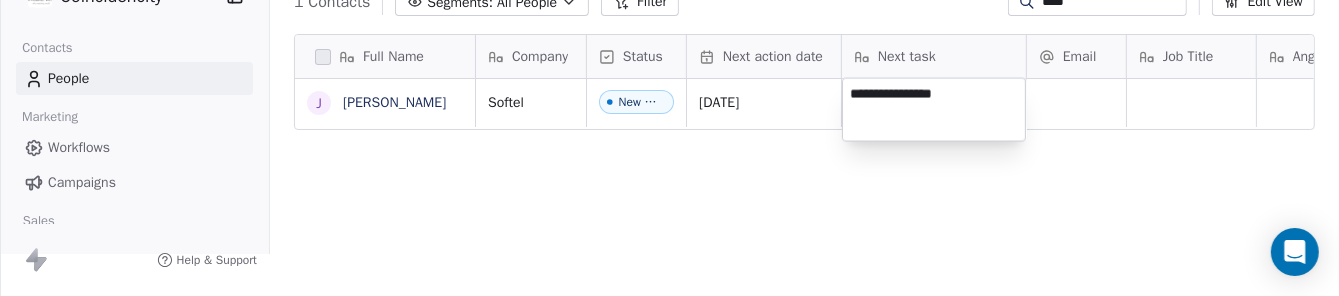 click on "**********" at bounding box center [669, 106] 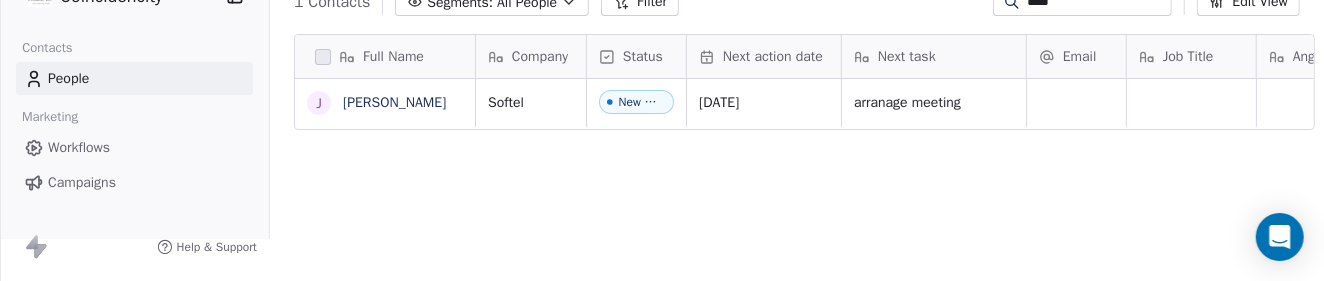 scroll, scrollTop: 42, scrollLeft: 14, axis: both 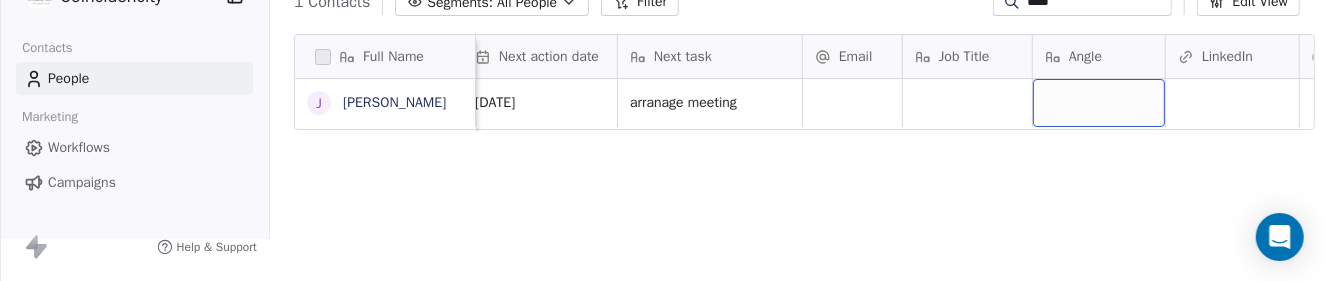 click at bounding box center (1099, 103) 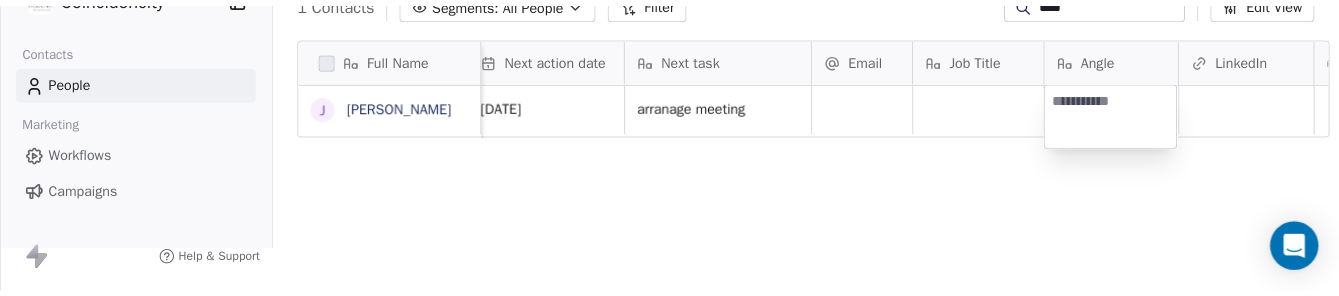 scroll, scrollTop: 42, scrollLeft: 0, axis: vertical 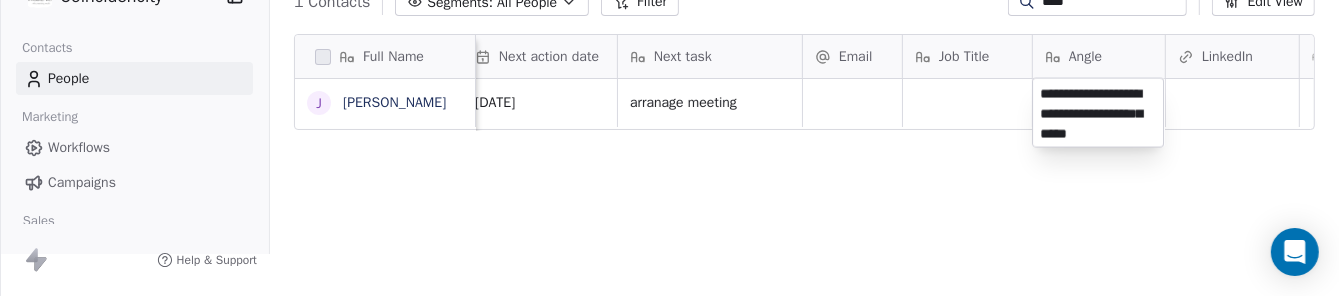 type on "**********" 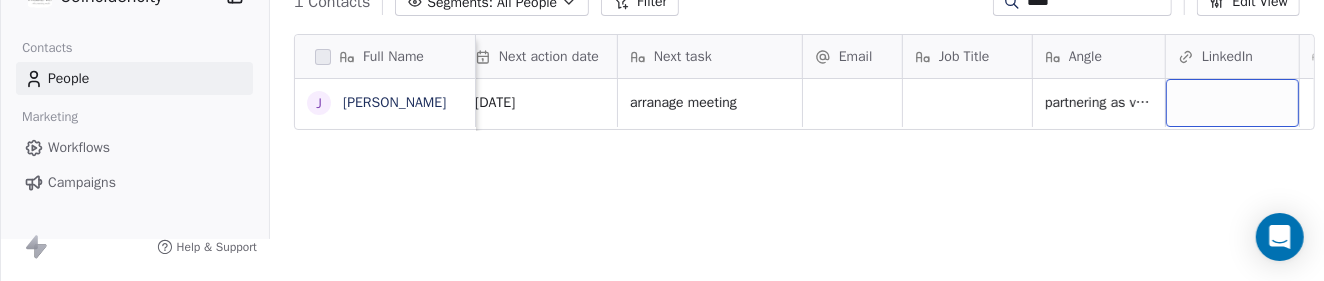 click at bounding box center (1232, 103) 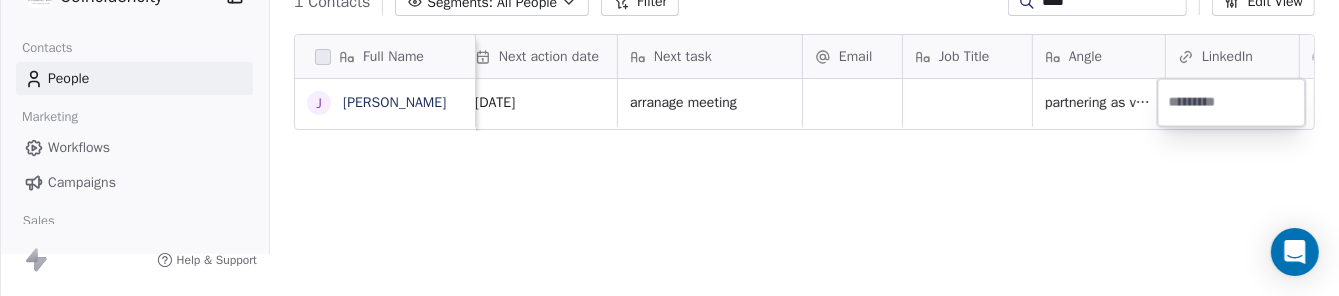 type on "**********" 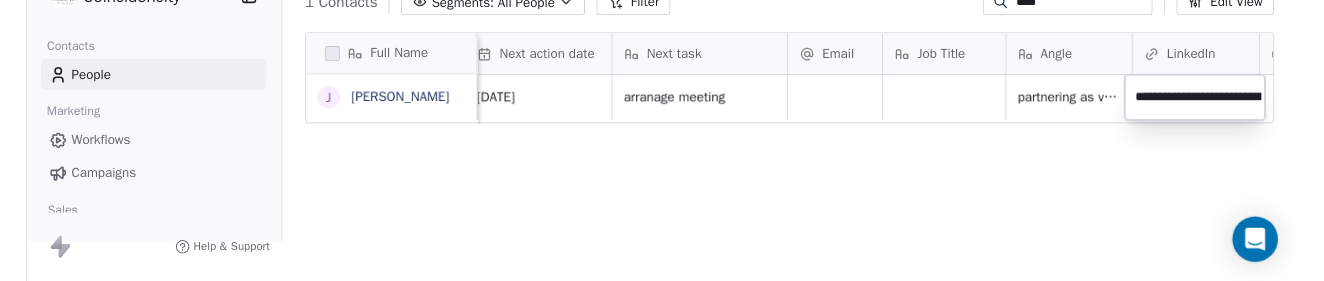 scroll, scrollTop: 0, scrollLeft: 69, axis: horizontal 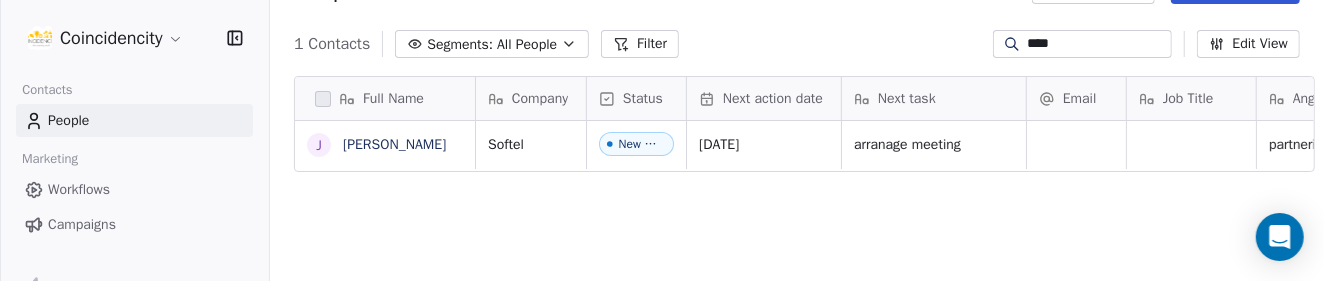 click on "****" at bounding box center [1098, 44] 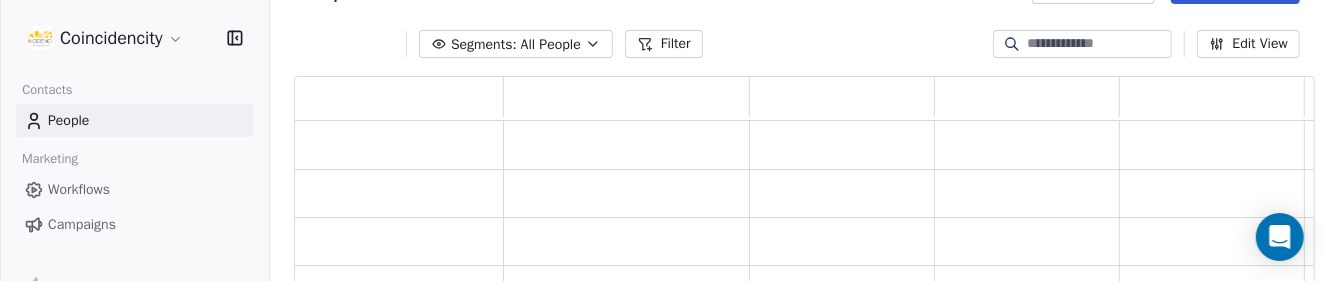 scroll, scrollTop: 16, scrollLeft: 15, axis: both 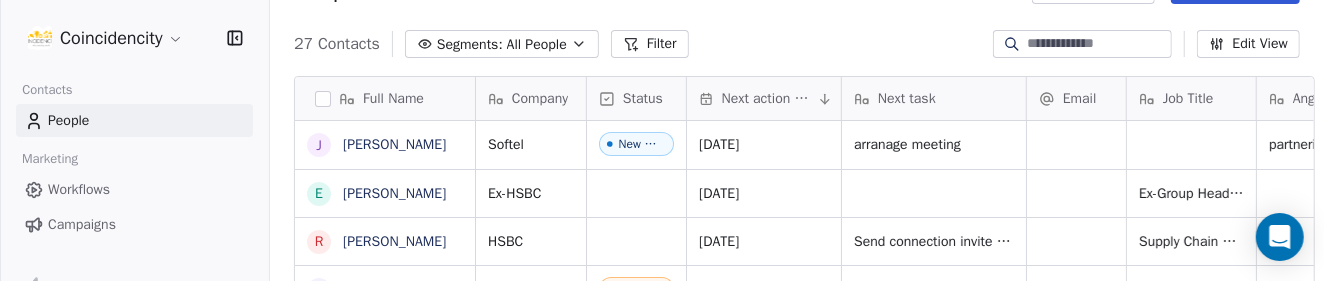 type 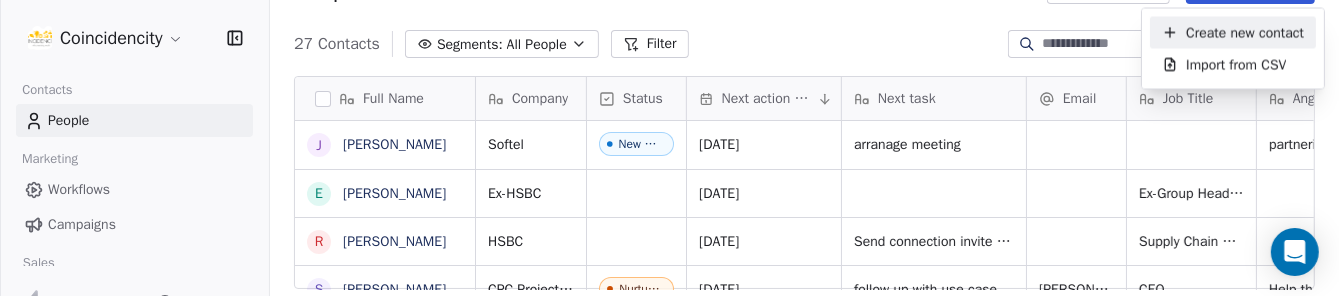 click on "Create new contact" at bounding box center (1245, 32) 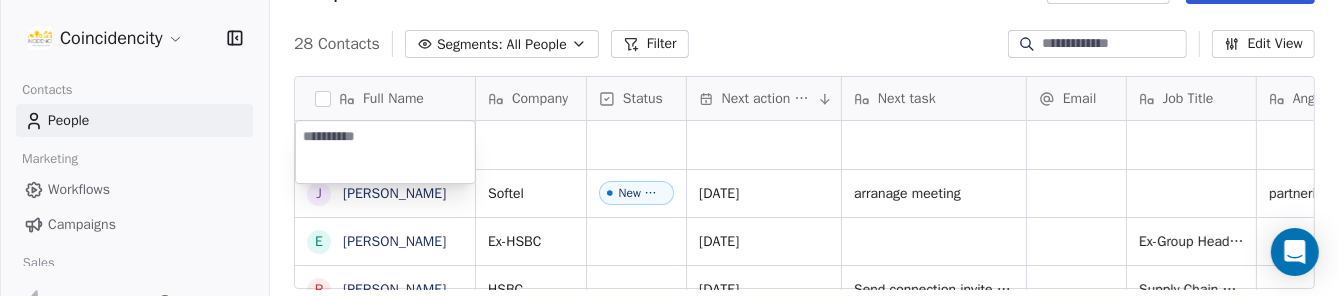 click at bounding box center (385, 152) 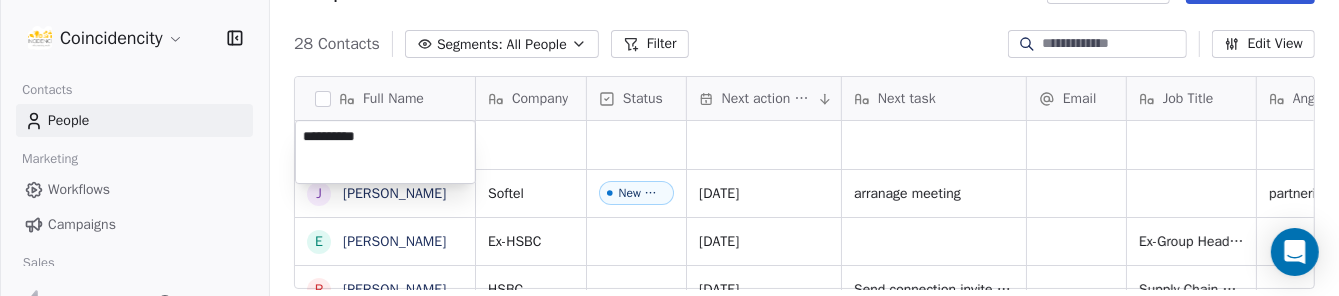 click on "**********" at bounding box center (385, 152) 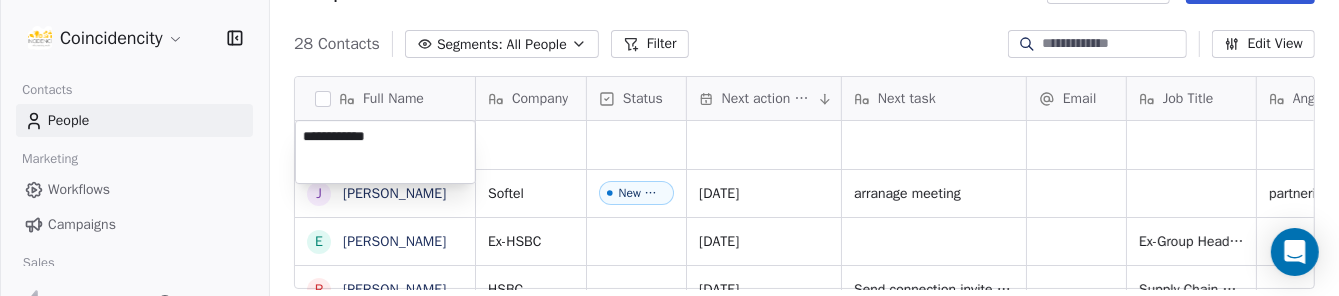 type on "**********" 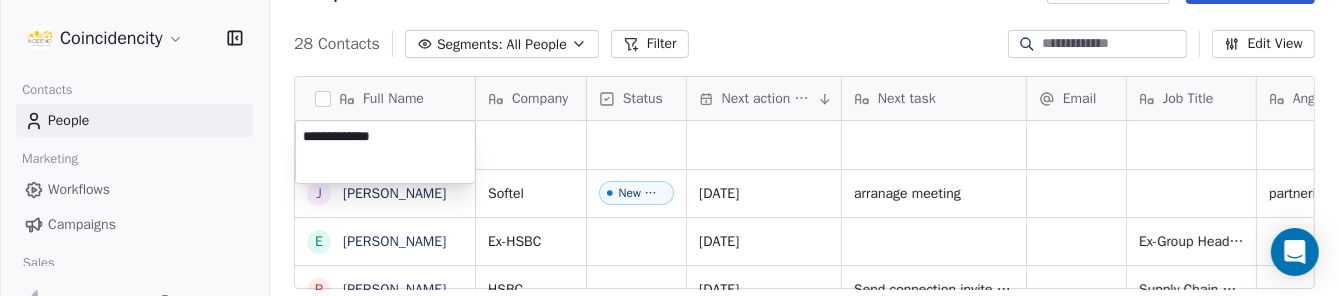 click on "Coincidencity Contacts People Marketing Workflows Campaigns Sales Pipelines Sequences Beta Tools Apps AI Agents Help & Support People Settings  Add Contacts 28 Contacts Segments: All People Filter  Edit View Tag Add to Sequence Export Full Name J [PERSON_NAME] E [PERSON_NAME] R [PERSON_NAME] S [PERSON_NAME] S [PERSON_NAME] [PERSON_NAME] M [PERSON_NAME] [PERSON_NAME] I [PERSON_NAME] H [PERSON_NAME] J [PERSON_NAME] A [PERSON_NAME] A Amied Shaadman A [PERSON_NAME] L [PERSON_NAME] A [PERSON_NAME] Z [PERSON_NAME] [Sample] T Tanyatorn Autchayawat D [PERSON_NAME] S [PERSON_NAME] L [PERSON_NAME] S [PERSON_NAME] [Sample] D [PERSON_NAME] Company Status Next action date Next task Email Job Title Angle LinkedIn Contact Source Phone Number Softel New Lead [DATE] arranage meeting partnering as value addition for their clients [URL][DOMAIN_NAME] Ex-HSBC [DATE] Ex-Group Head of Generative Artificial Intelligence Capabilities account mgt HSBC [DATE] Send connection invite on LinkedIn [PERSON_NAME] event" at bounding box center [669, 148] 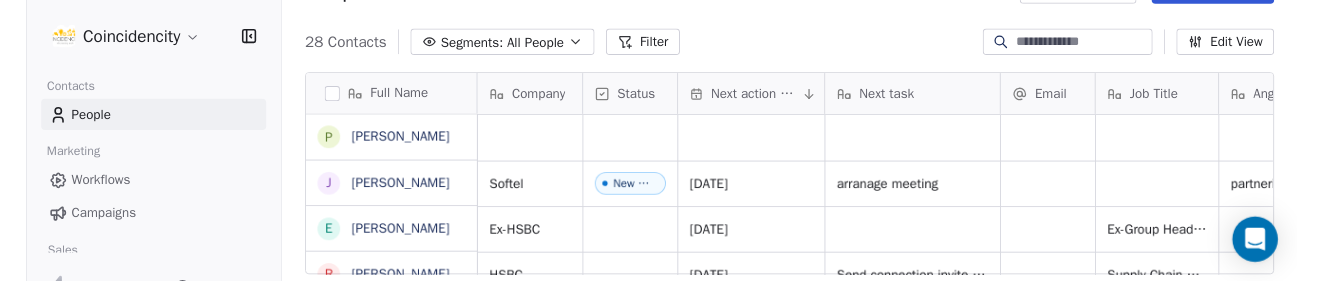 scroll, scrollTop: 7, scrollLeft: 0, axis: vertical 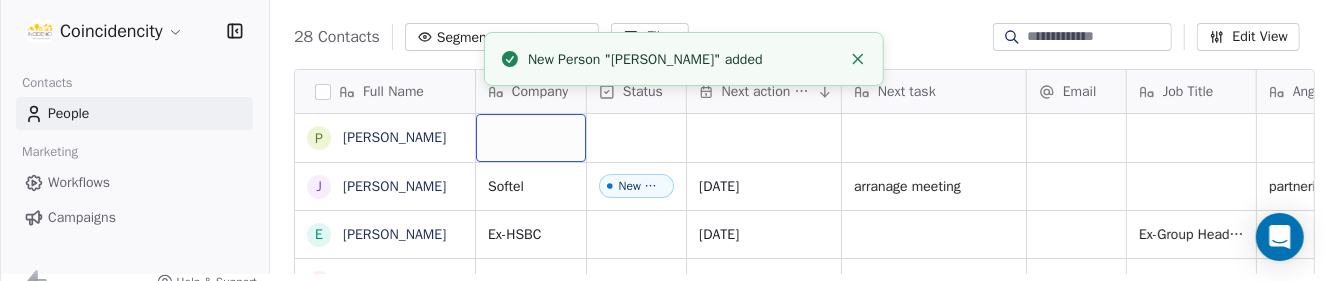 click at bounding box center (531, 138) 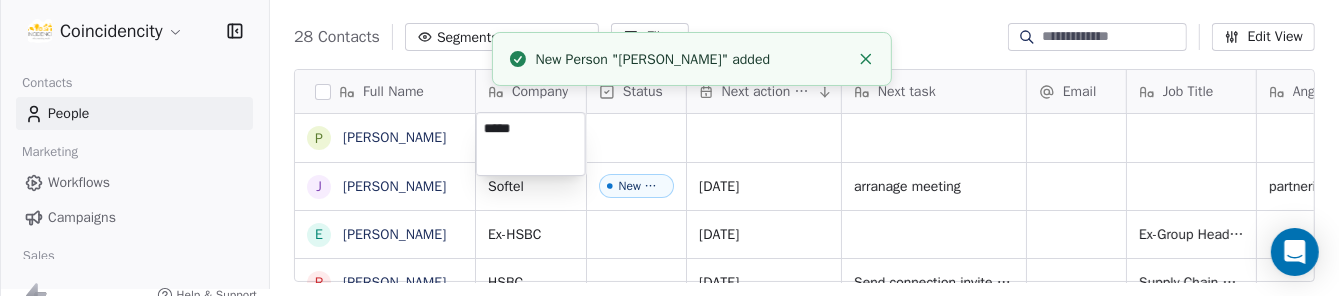 type on "******" 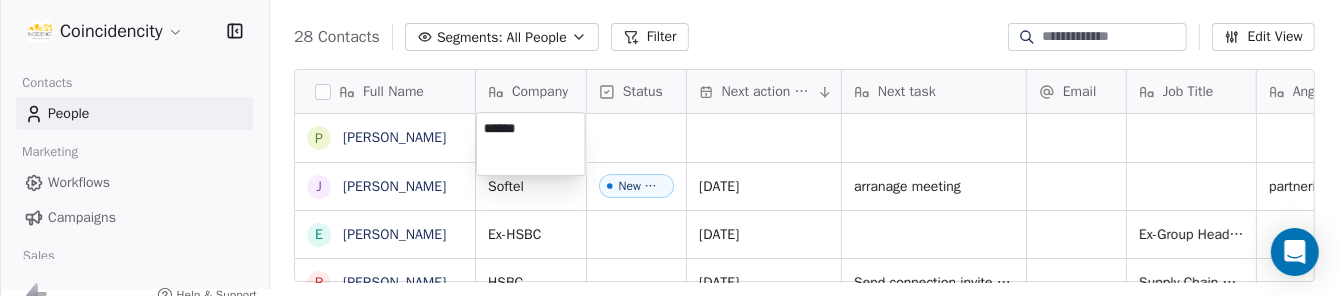 click on "Coincidencity Contacts People Marketing Workflows Campaigns Sales Pipelines Sequences Beta Tools Apps AI Agents Help & Support People Settings  Add Contacts 28 Contacts Segments: All People Filter  Edit View Tag Add to Sequence Export Full Name P [PERSON_NAME] J [PERSON_NAME] E [PERSON_NAME] R [PERSON_NAME] S [PERSON_NAME] S [PERSON_NAME] [PERSON_NAME] M [PERSON_NAME] [PERSON_NAME] I [PERSON_NAME] H [PERSON_NAME] J [PERSON_NAME] A [PERSON_NAME] A Amied Shaadman A [PERSON_NAME] L [PERSON_NAME] A [PERSON_NAME] Z [PERSON_NAME] [Sample] T Tanyatorn Autchayawat D [PERSON_NAME] S [PERSON_NAME] L [PERSON_NAME] S [PERSON_NAME] [Sample] D [PERSON_NAME] Company Status Next action date Next task Email Job Title Angle LinkedIn Contact Source Phone Number Softel New Lead [DATE] arranage meeting partnering as value addition for their clients [URL][DOMAIN_NAME] Ex-HSBC [DATE] Ex-Group Head of Generative Artificial Intelligence Capabilities account mgt HSBC [DATE] Send connection invite on LinkedIn CEO" at bounding box center (669, 141) 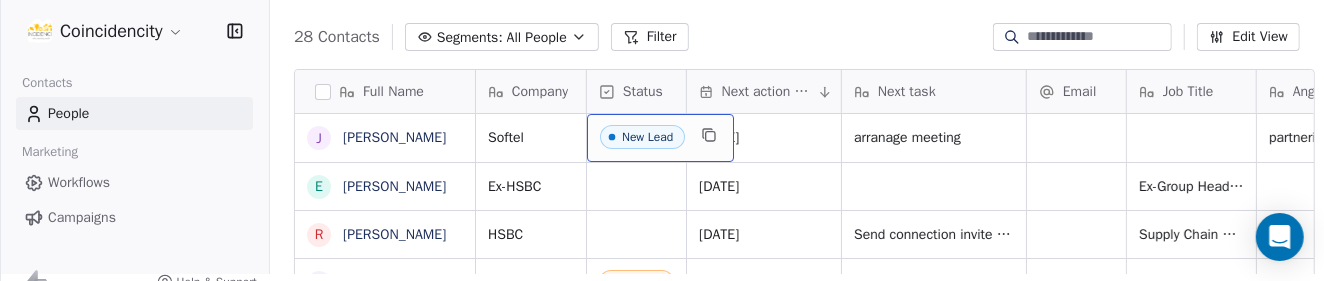 scroll, scrollTop: 0, scrollLeft: 0, axis: both 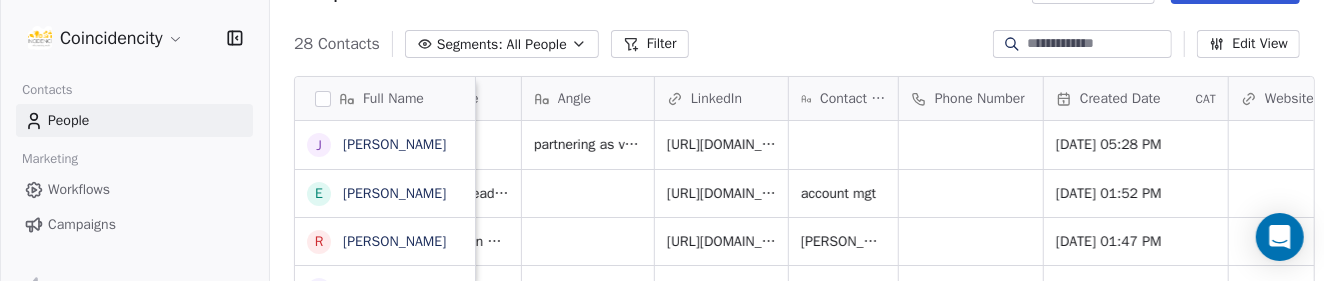 click on "Created Date CAT" at bounding box center (1136, 98) 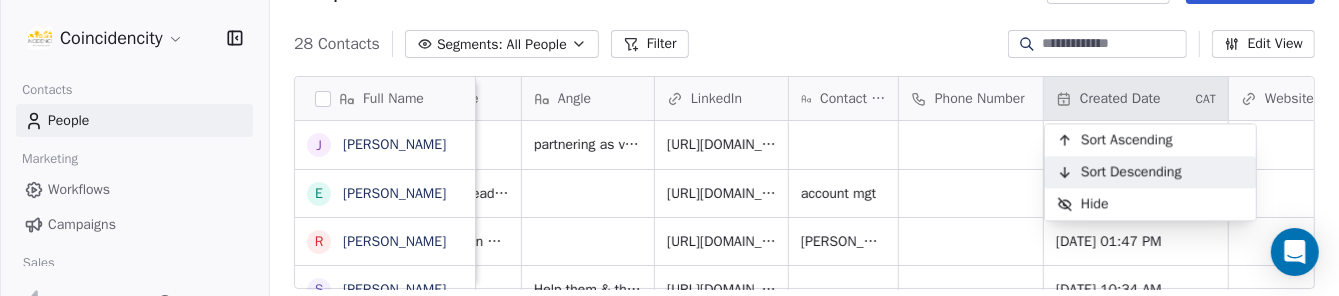 click on "Sort Descending" at bounding box center [1131, 172] 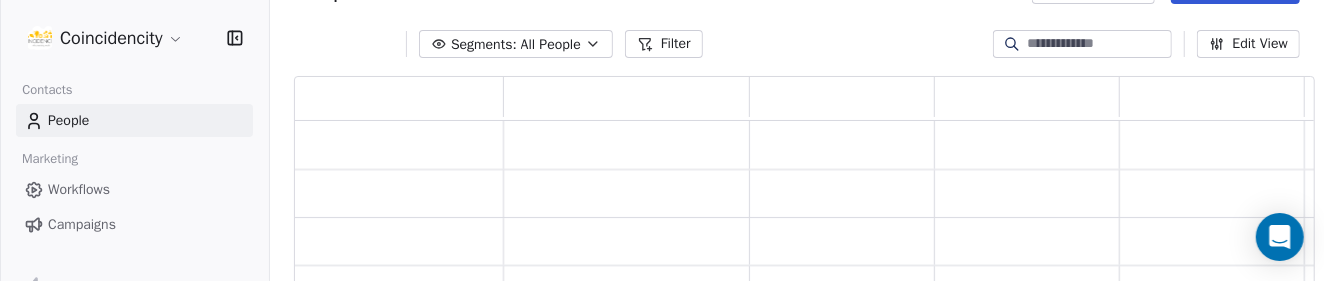scroll, scrollTop: 16, scrollLeft: 15, axis: both 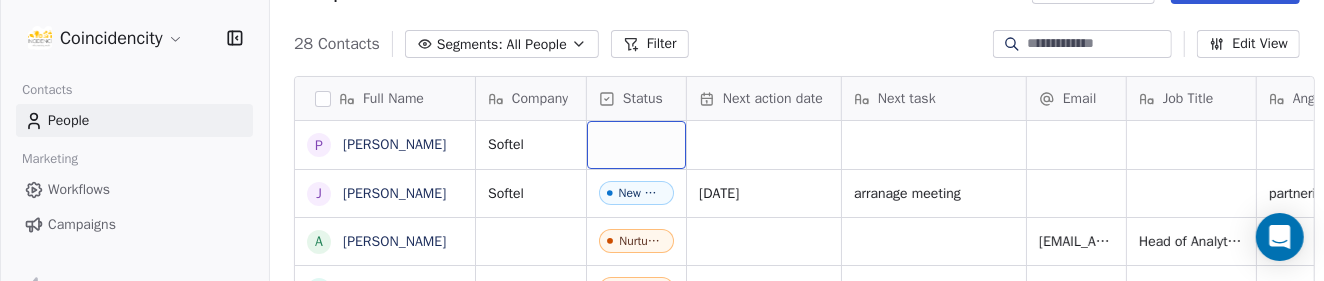 click at bounding box center (636, 145) 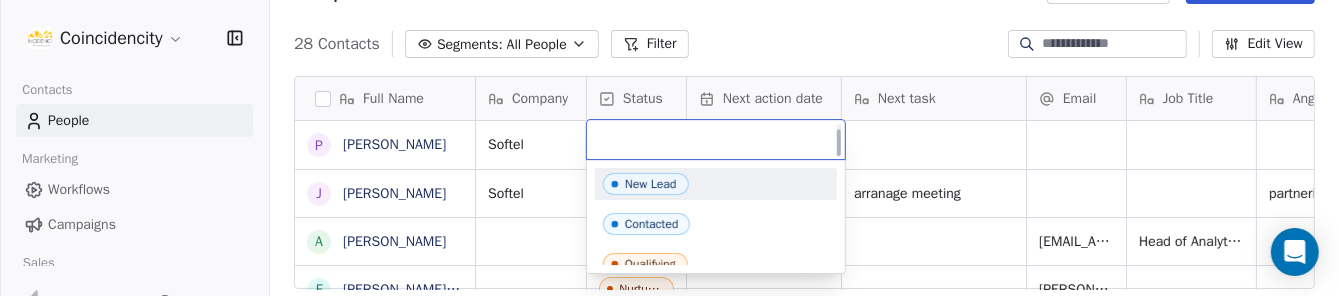 scroll, scrollTop: 8, scrollLeft: 0, axis: vertical 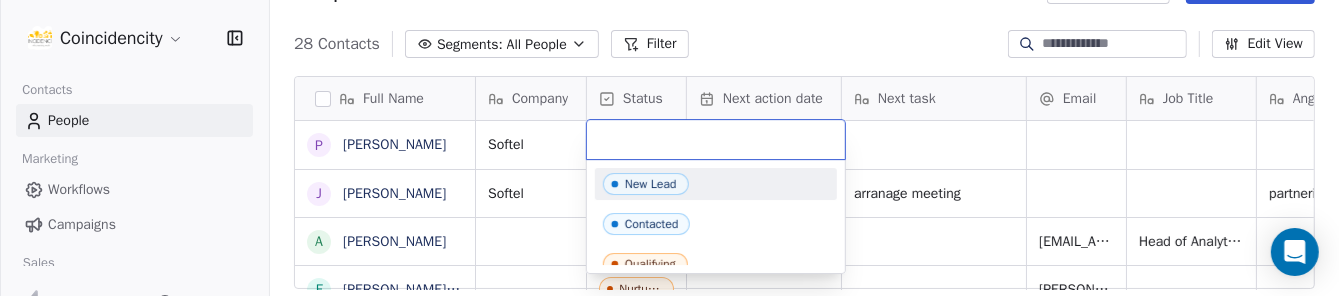 click on "New Lead" at bounding box center (651, 185) 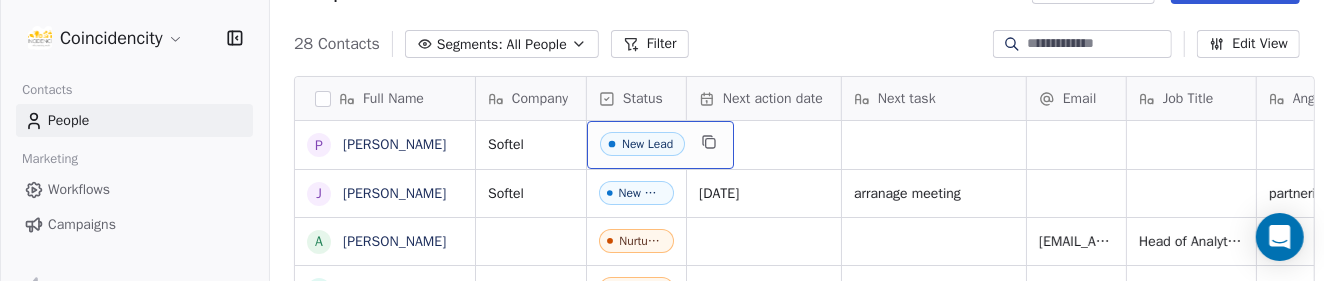 click on "New Lead" at bounding box center [642, 144] 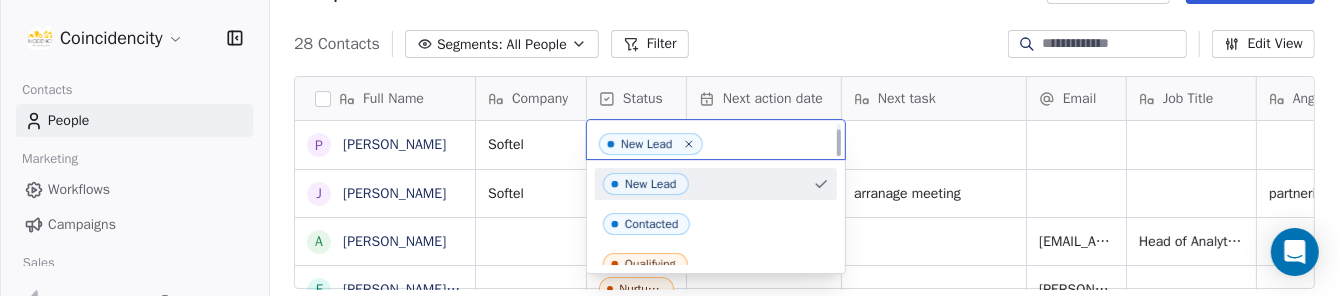 scroll, scrollTop: 8, scrollLeft: 0, axis: vertical 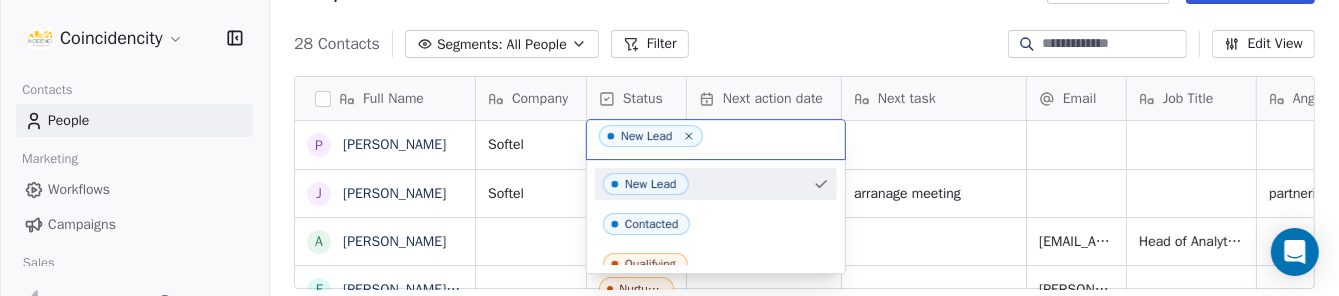 click on "Coincidencity Contacts People Marketing Workflows Campaigns Sales Pipelines Sequences Beta Tools Apps AI Agents Help & Support People Settings  Add Contacts 28 Contacts Segments: All People Filter  Edit View Tag Add to Sequence Export Full Name P [PERSON_NAME] J [PERSON_NAME] A [PERSON_NAME] F [PERSON_NAME]-Golfouse J [PERSON_NAME] S [PERSON_NAME] H [PERSON_NAME] A [PERSON_NAME] A [PERSON_NAME] I [PERSON_NAME] L [PERSON_NAME] S [PERSON_NAME] E [PERSON_NAME] M [PERSON_NAME] R [PERSON_NAME] S [PERSON_NAME] [PERSON_NAME] A [PERSON_NAME] Autchayawat D [PERSON_NAME] S [PERSON_NAME] D [PERSON_NAME] B [PERSON_NAME] J [PERSON_NAME] A [PERSON_NAME] Company Status Next action date Next task Email Job Title Angle LinkedIn Contact Source Phone Number Softel New Lead Softel New Lead [DATE] arranage meeting partnering as value addition for their clients [URL][DOMAIN_NAME] Nurturing [EMAIL_ADDRESS][PERSON_NAME][DOMAIN_NAME] Nurturing [PERSON_NAME][EMAIL_ADDRESS][DOMAIN_NAME] AtkinsRealis Nurturing [DATE]" at bounding box center [669, 148] 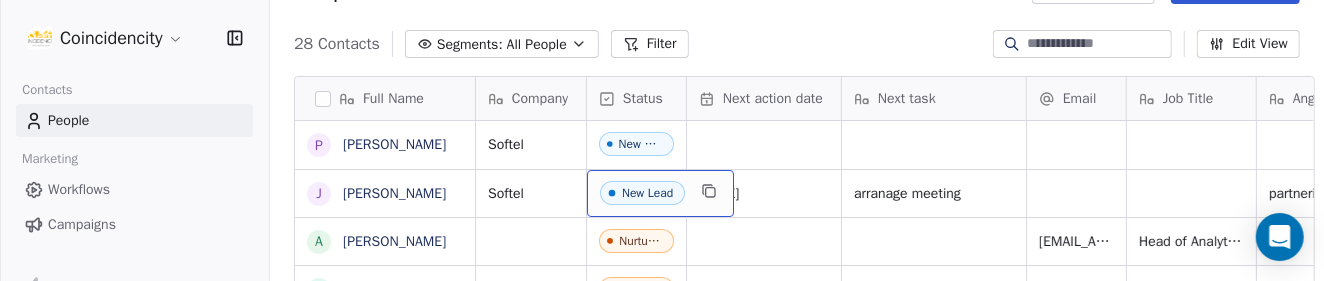 click on "New Lead" at bounding box center (647, 193) 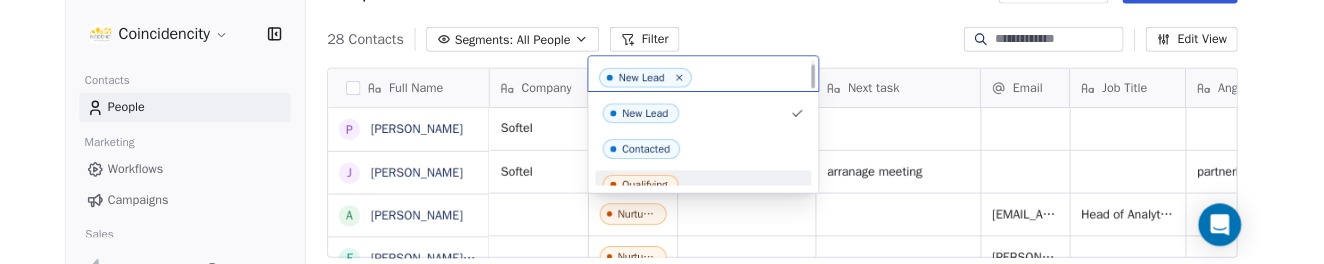scroll, scrollTop: 8, scrollLeft: 0, axis: vertical 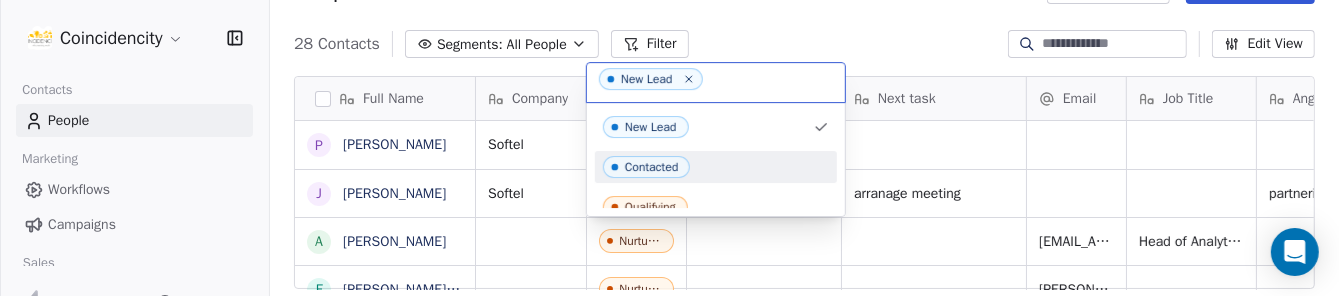 click on "Contacted" at bounding box center (651, 168) 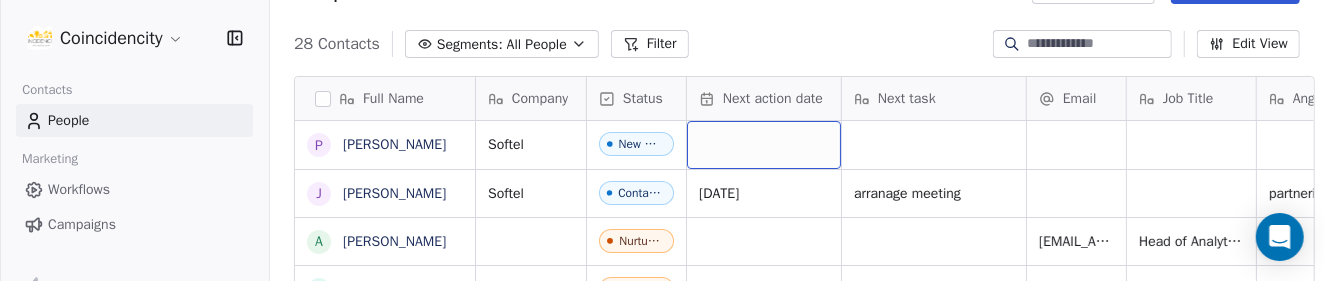 click at bounding box center (764, 145) 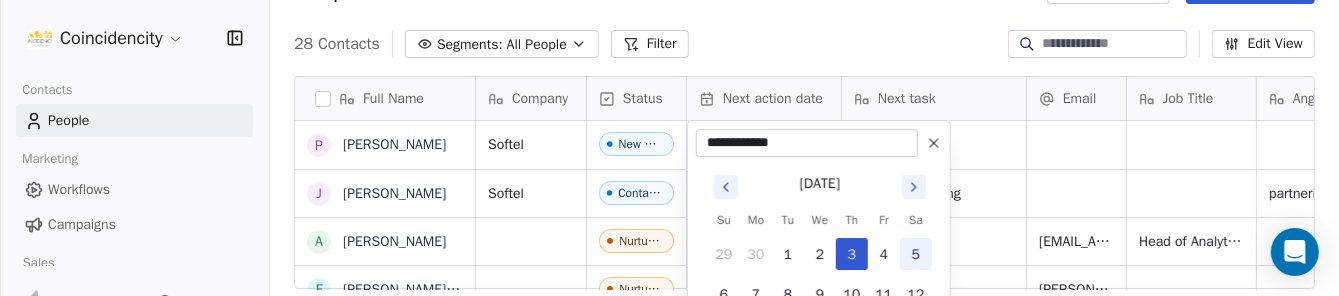 click on "5" at bounding box center [916, 254] 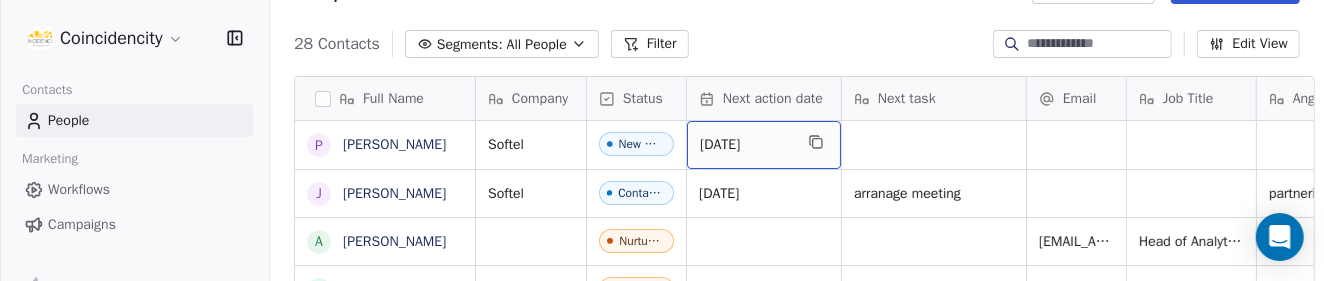 click on "[DATE]" at bounding box center [746, 145] 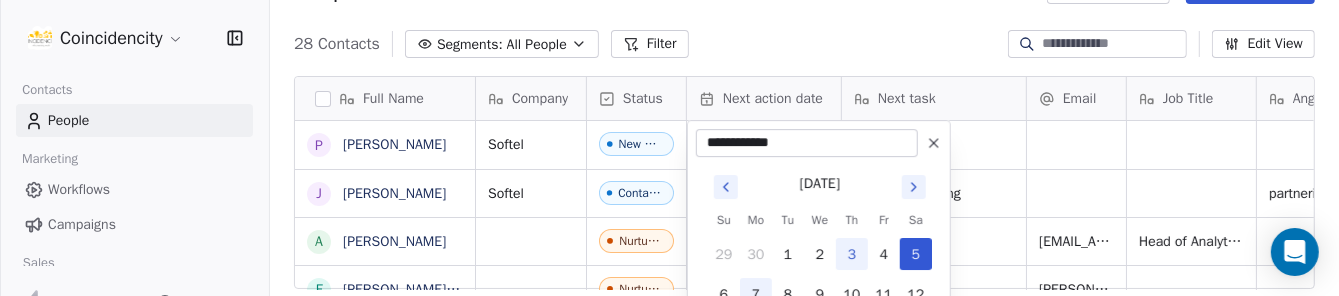 click on "7" at bounding box center (756, 294) 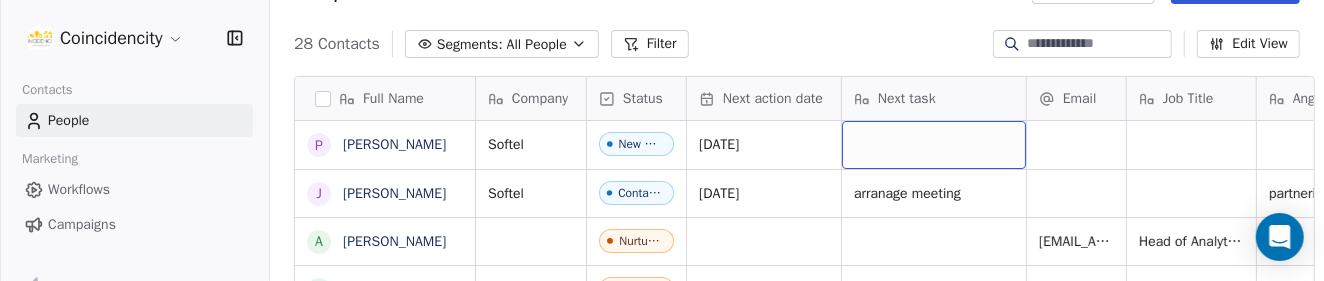click at bounding box center (934, 145) 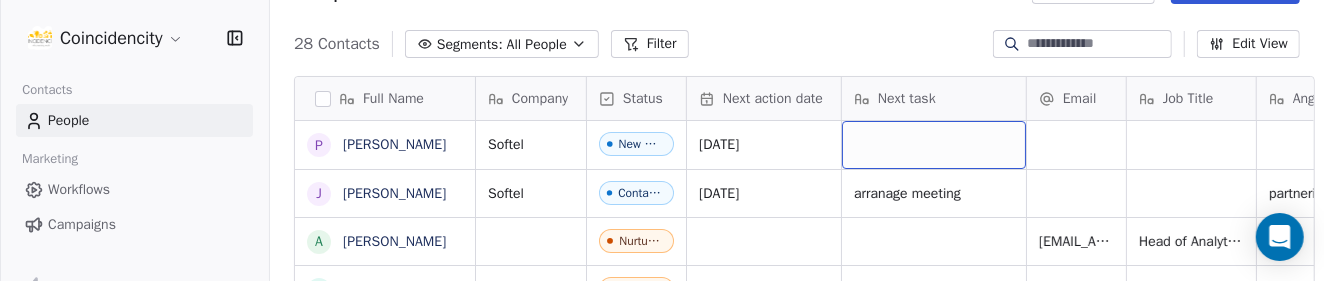 click at bounding box center (934, 145) 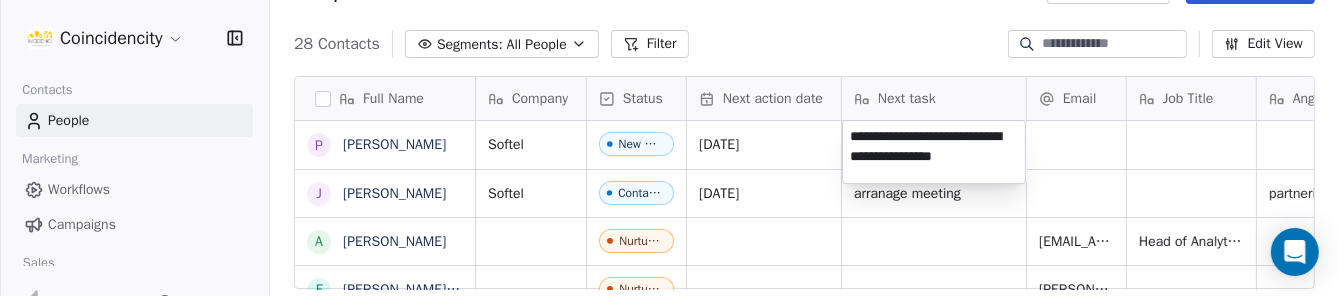 type on "**********" 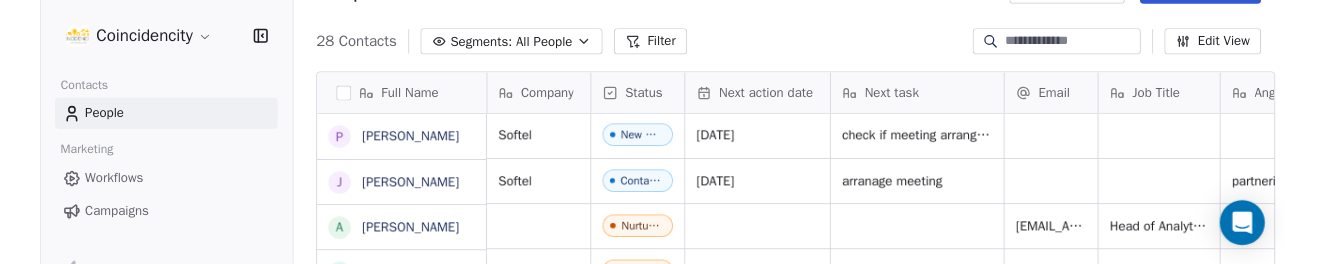 scroll, scrollTop: 169, scrollLeft: 1054, axis: both 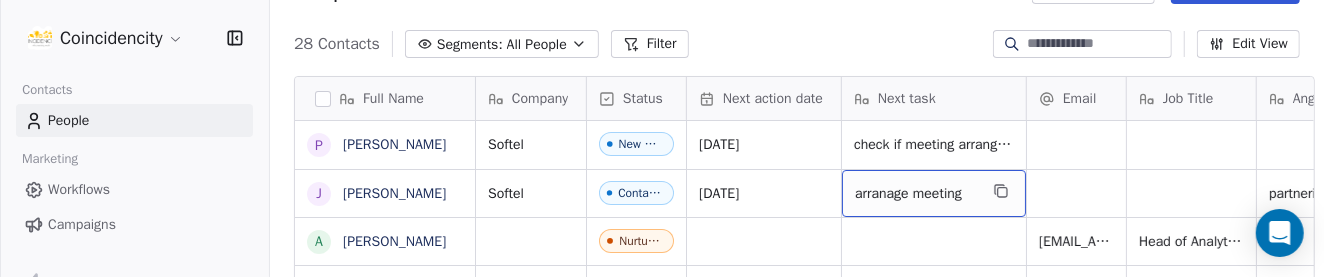 click on "arranage meeting" at bounding box center [916, 194] 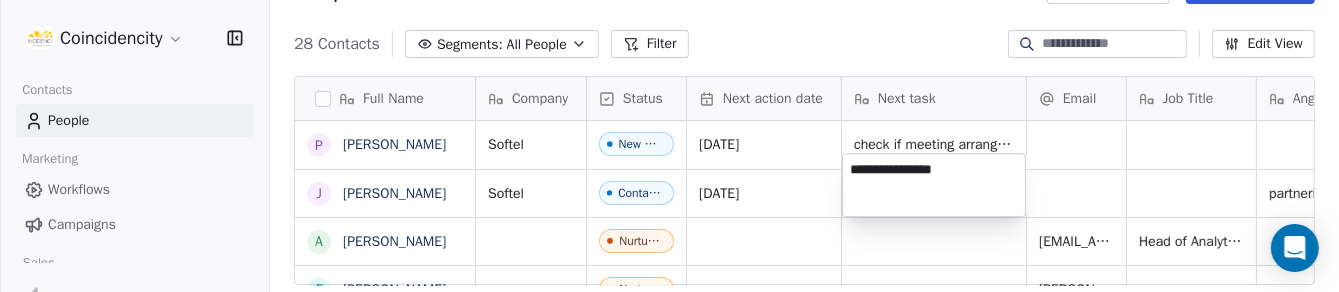 click on "**********" at bounding box center [934, 185] 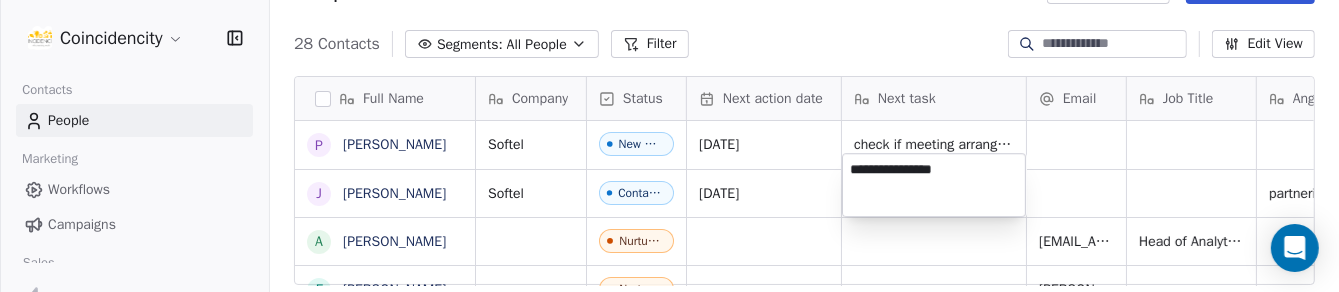 click on "Coincidencity Contacts People Marketing Workflows Campaigns Sales Pipelines Sequences Beta Tools Apps AI Agents Help & Support People Settings  Add Contacts 28 Contacts Segments: All People Filter  Edit View Tag Add to Sequence Export Full Name P [PERSON_NAME] J [PERSON_NAME] A [PERSON_NAME] F [PERSON_NAME]-Golfouse J [PERSON_NAME] S [PERSON_NAME] H [PERSON_NAME] A [PERSON_NAME] A [PERSON_NAME] I [PERSON_NAME] L [PERSON_NAME] S [PERSON_NAME] E [PERSON_NAME] M [PERSON_NAME] R [PERSON_NAME] S [PERSON_NAME] [PERSON_NAME] A [PERSON_NAME] Autchayawat D [PERSON_NAME] S [PERSON_NAME] D [PERSON_NAME] B [PERSON_NAME] J [PERSON_NAME] A [PERSON_NAME] Company Status Next action date Next task Email Job Title Angle LinkedIn Contact Source Phone Number Softel New Lead [DATE] check if meeting arranged with others in Softel Softel Contacted [DATE] arranage meeting partnering as value addition for their clients [URL][DOMAIN_NAME] Nurturing [EMAIL_ADDRESS][PERSON_NAME][DOMAIN_NAME] Nurturing Nurturing" at bounding box center [669, 146] 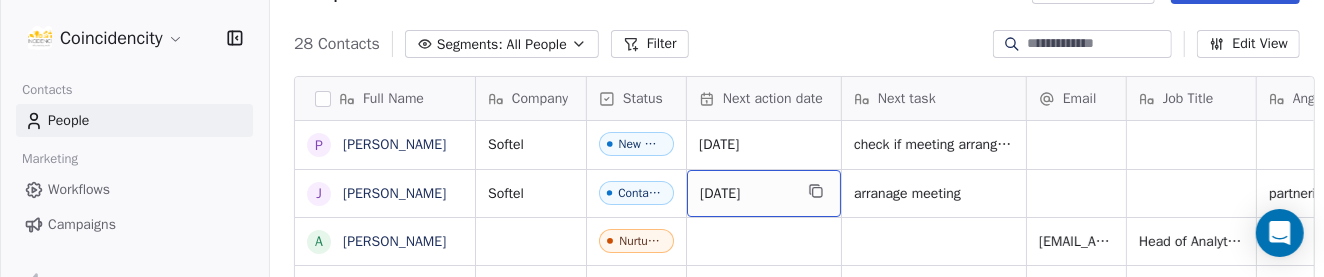 click on "[DATE]" at bounding box center (746, 194) 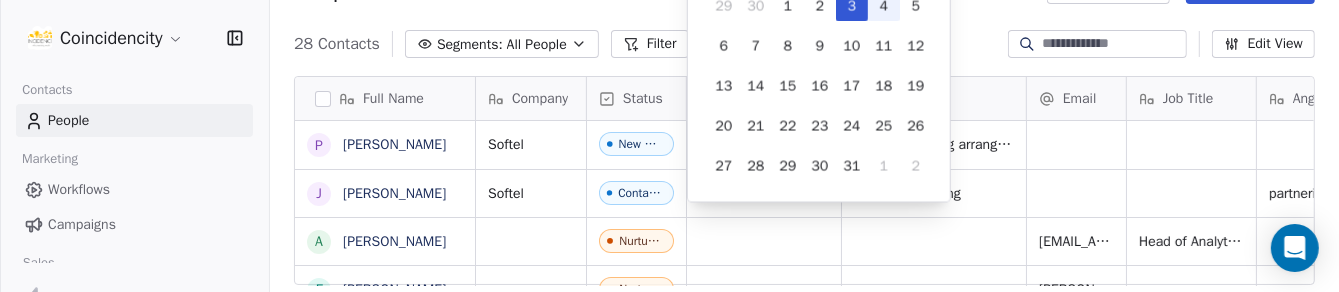 click on "4" at bounding box center (884, 5) 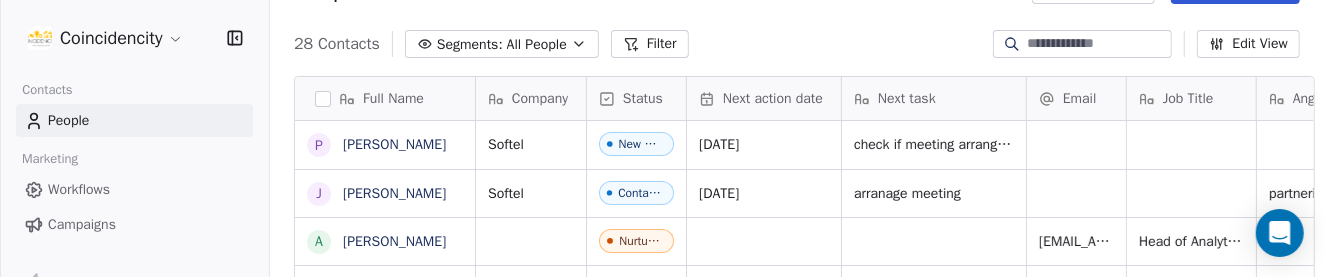 click on "Add Contacts" at bounding box center [1235, -10] 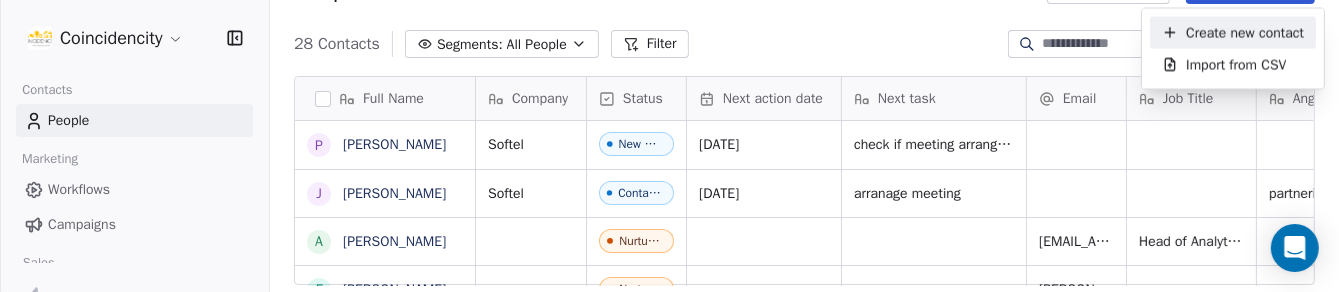 click on "Create new contact" at bounding box center (1245, 32) 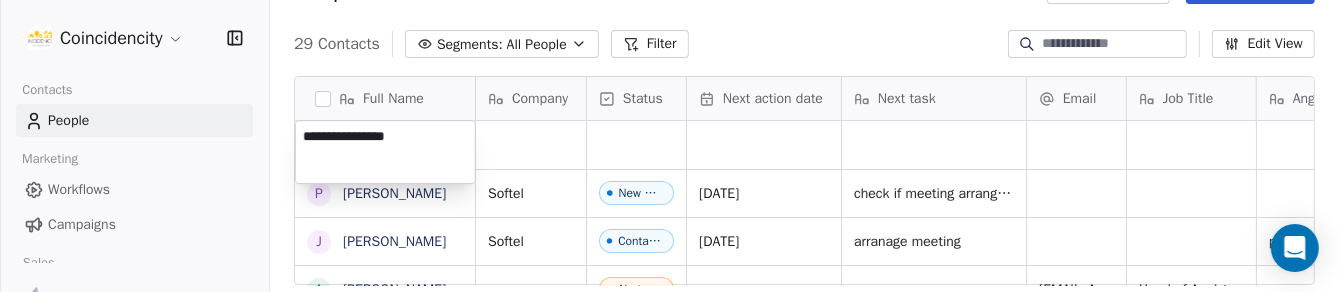 type on "**********" 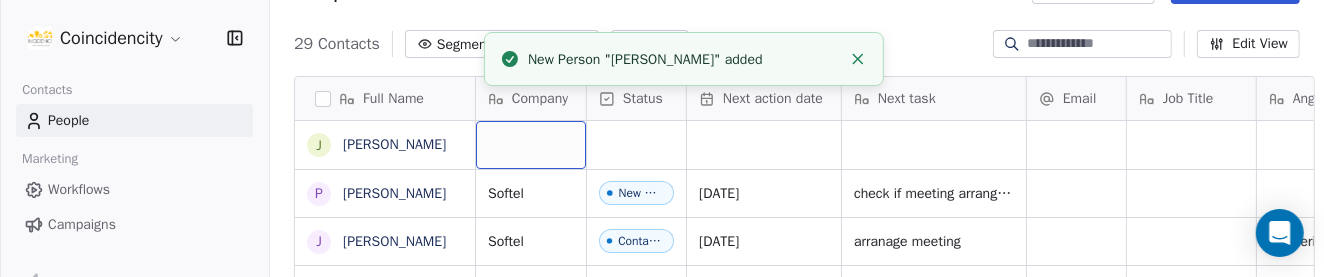 click at bounding box center (531, 145) 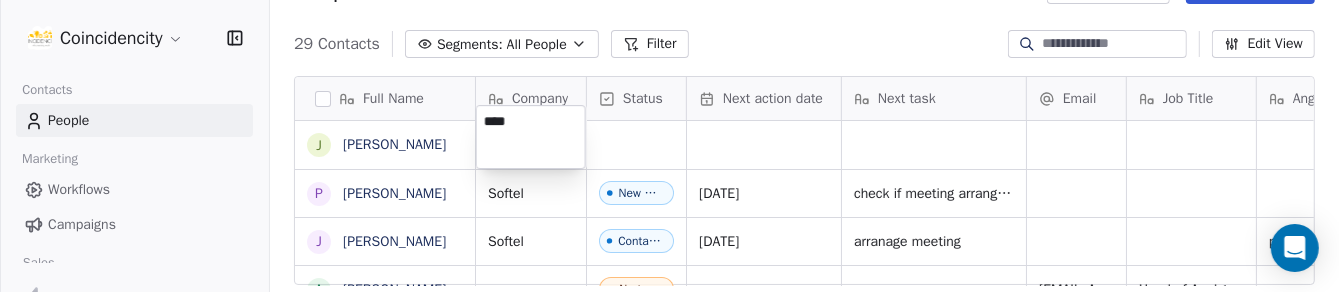 type on "****" 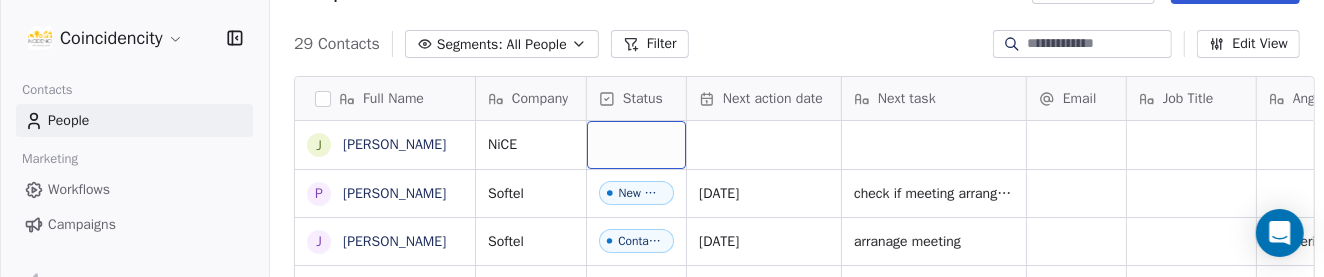 click at bounding box center [636, 145] 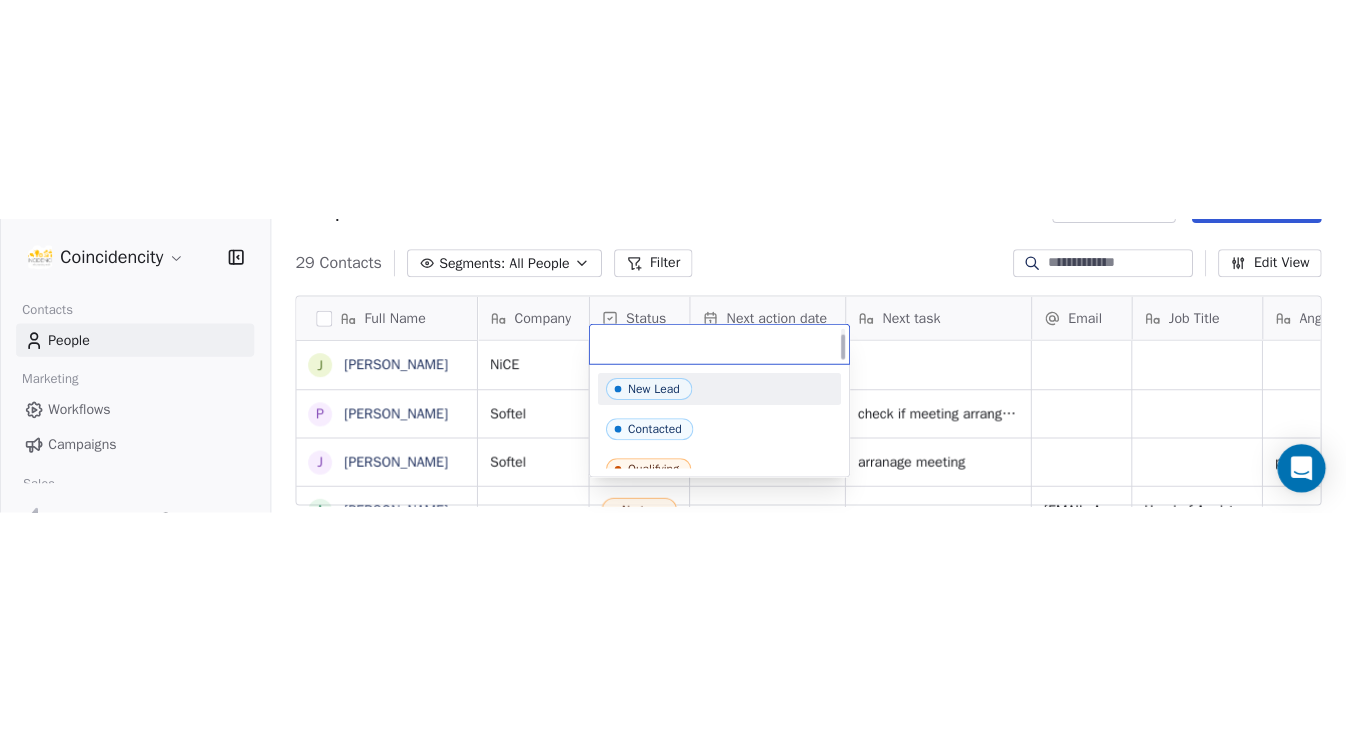 scroll, scrollTop: 8, scrollLeft: 0, axis: vertical 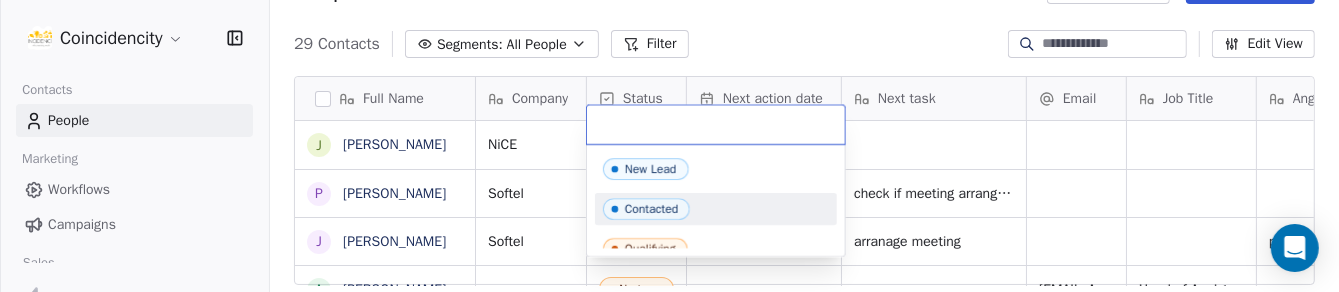 click on "Contacted" at bounding box center (651, 209) 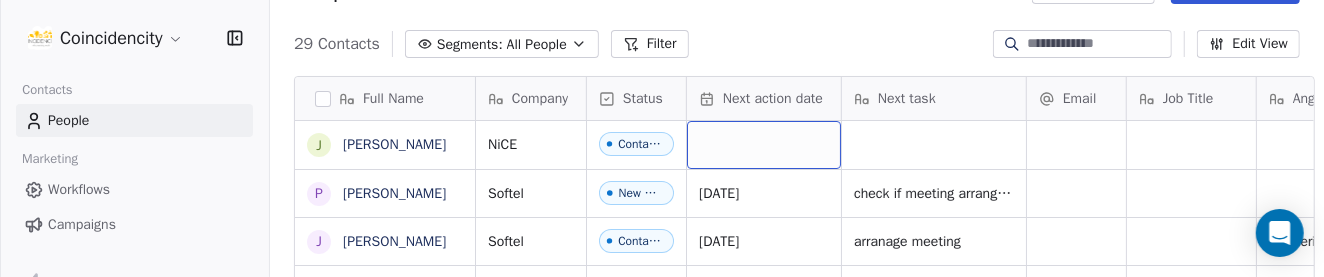 click at bounding box center [764, 145] 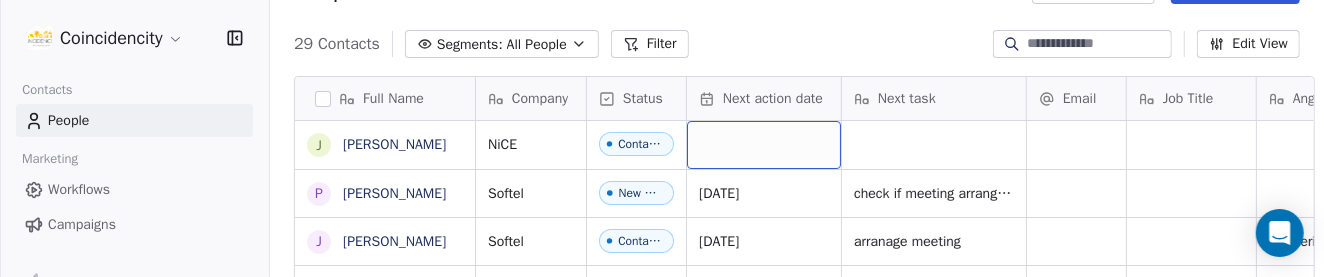 click at bounding box center [764, 145] 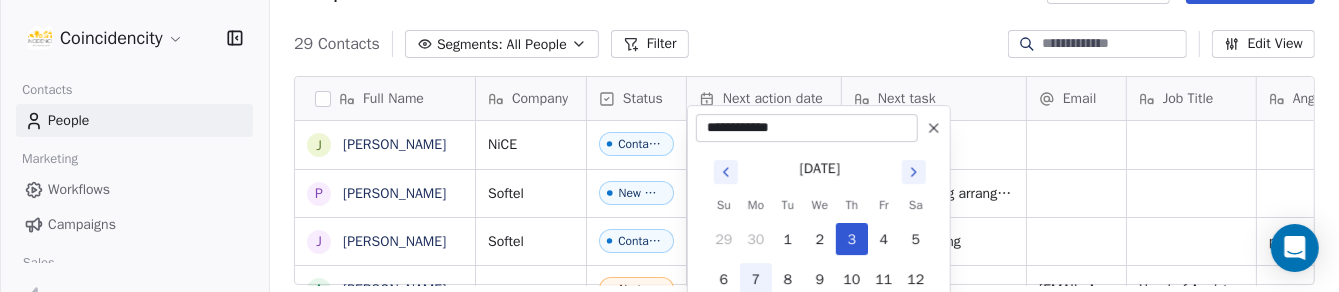 click on "7" at bounding box center (756, 279) 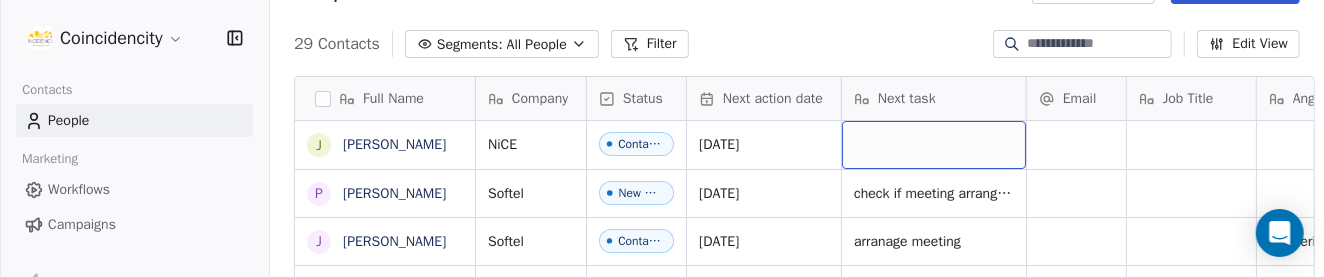 click at bounding box center [934, 145] 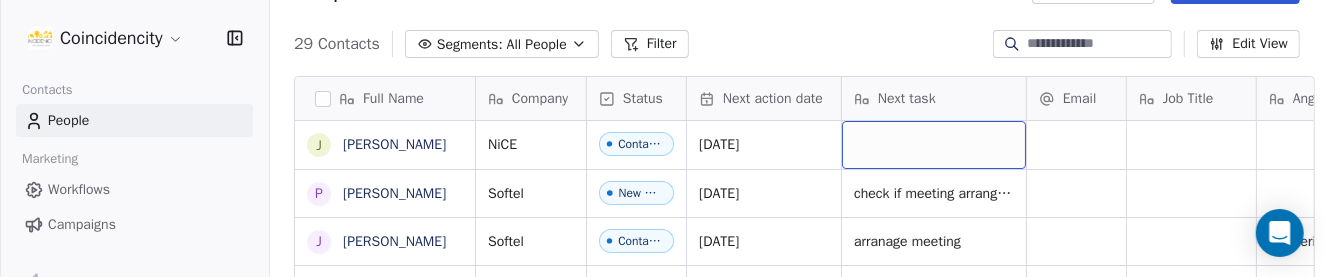 click at bounding box center [934, 145] 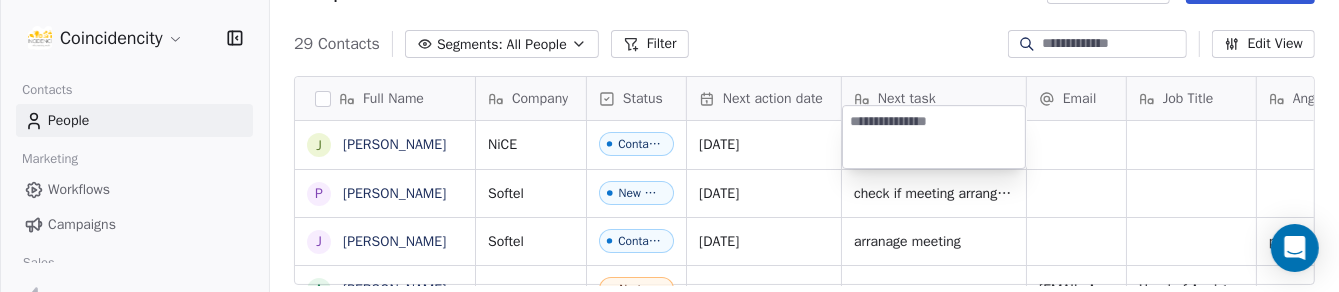 click at bounding box center [934, 137] 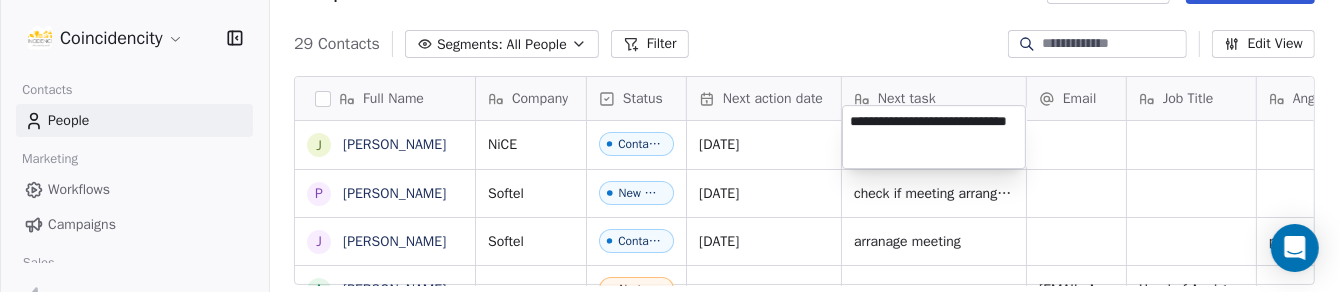 type on "**********" 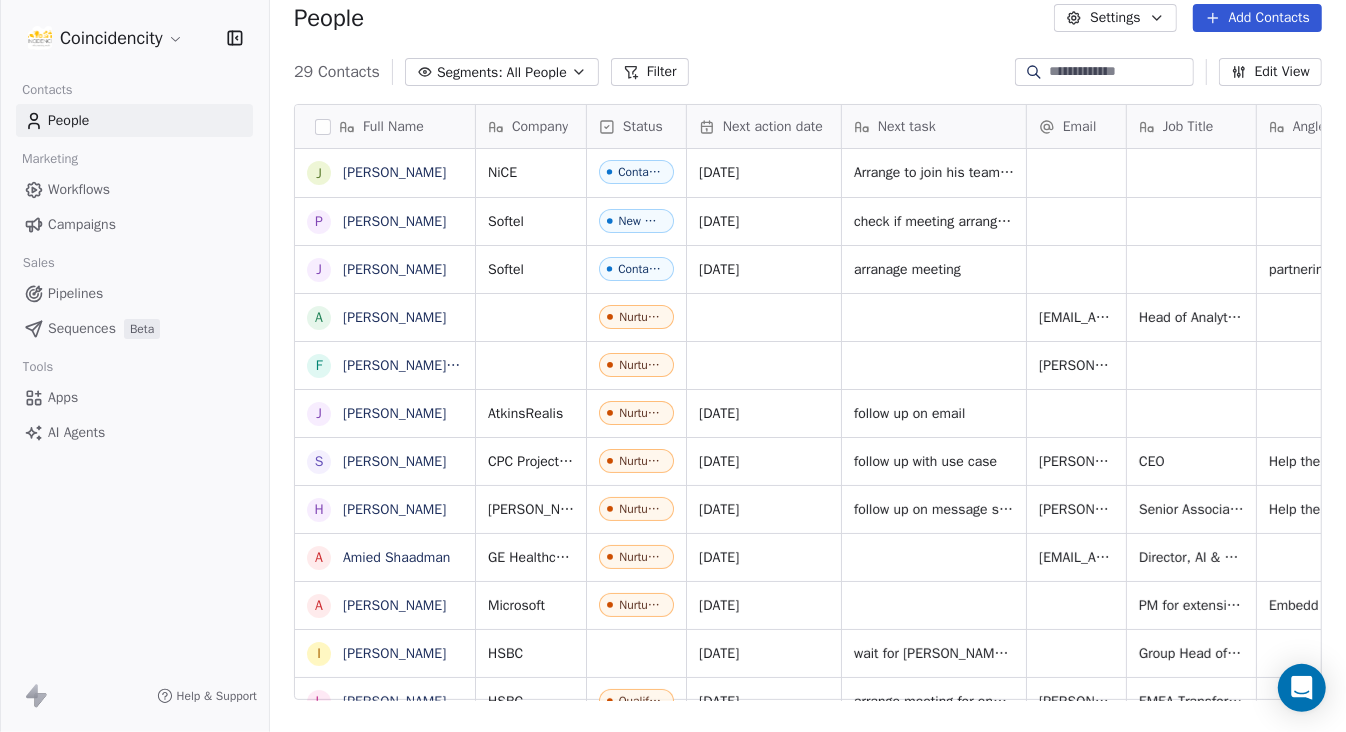 scroll, scrollTop: 15, scrollLeft: 15, axis: both 